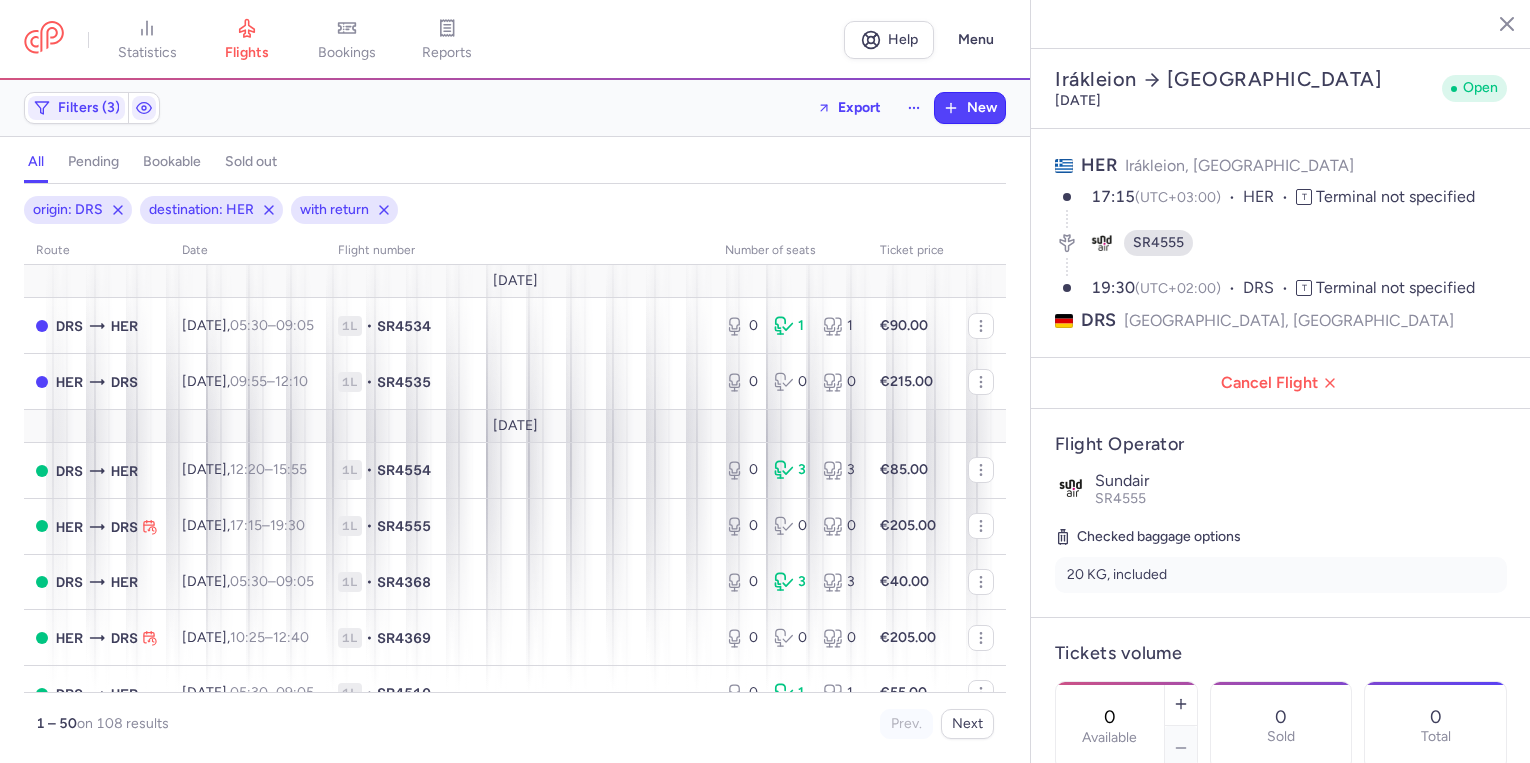 select on "days" 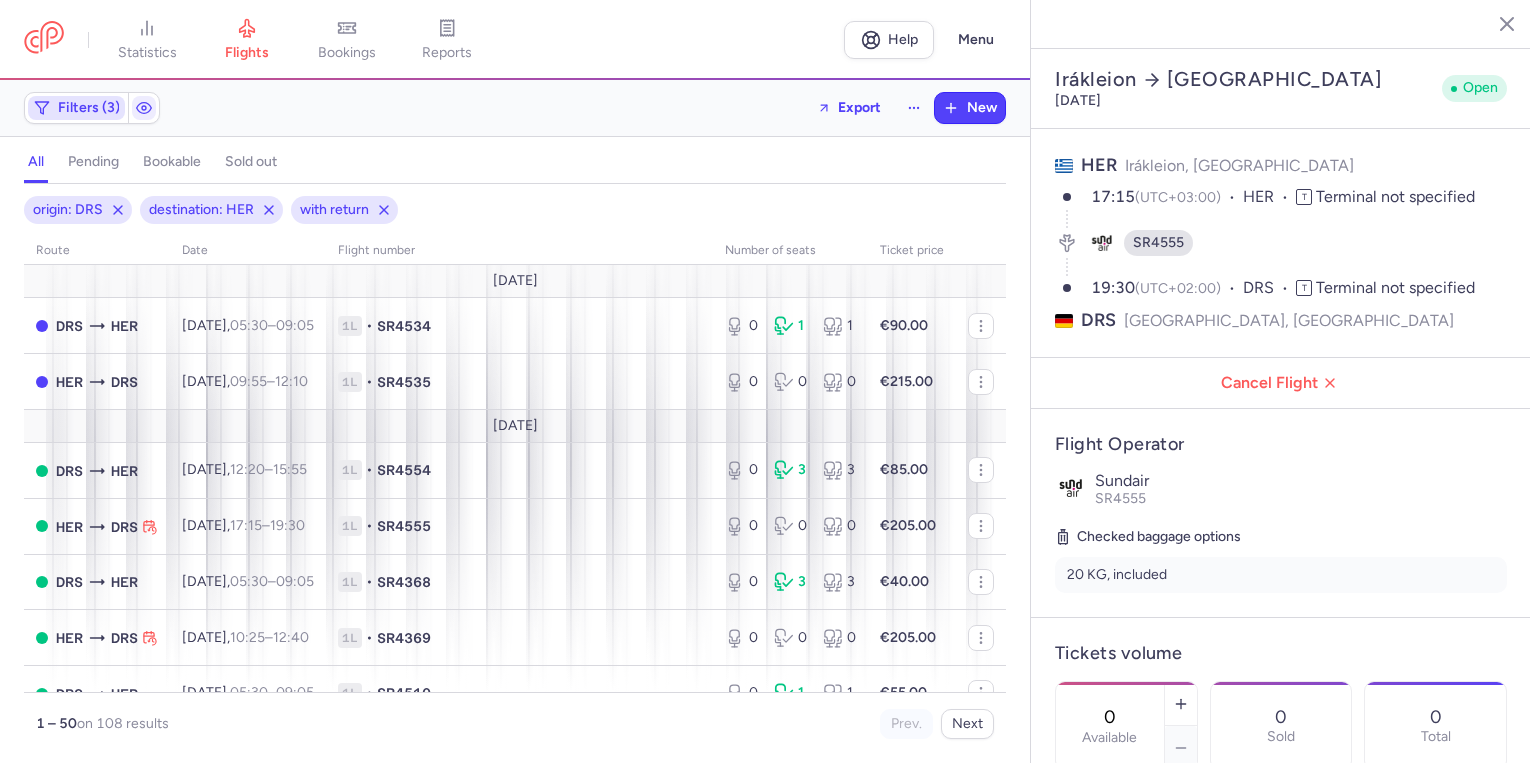 scroll, scrollTop: 0, scrollLeft: 0, axis: both 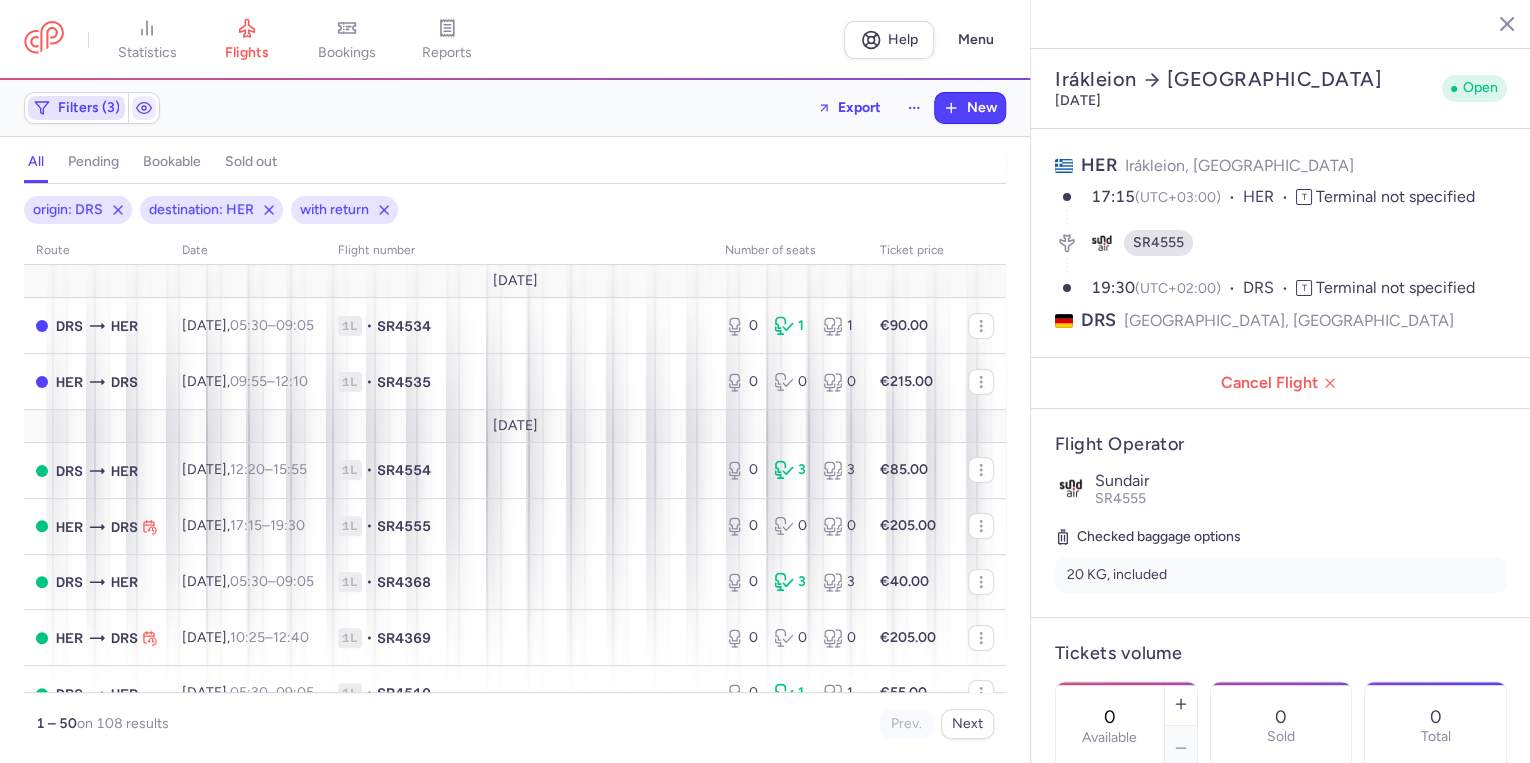 click on "Filters (3)" at bounding box center (89, 108) 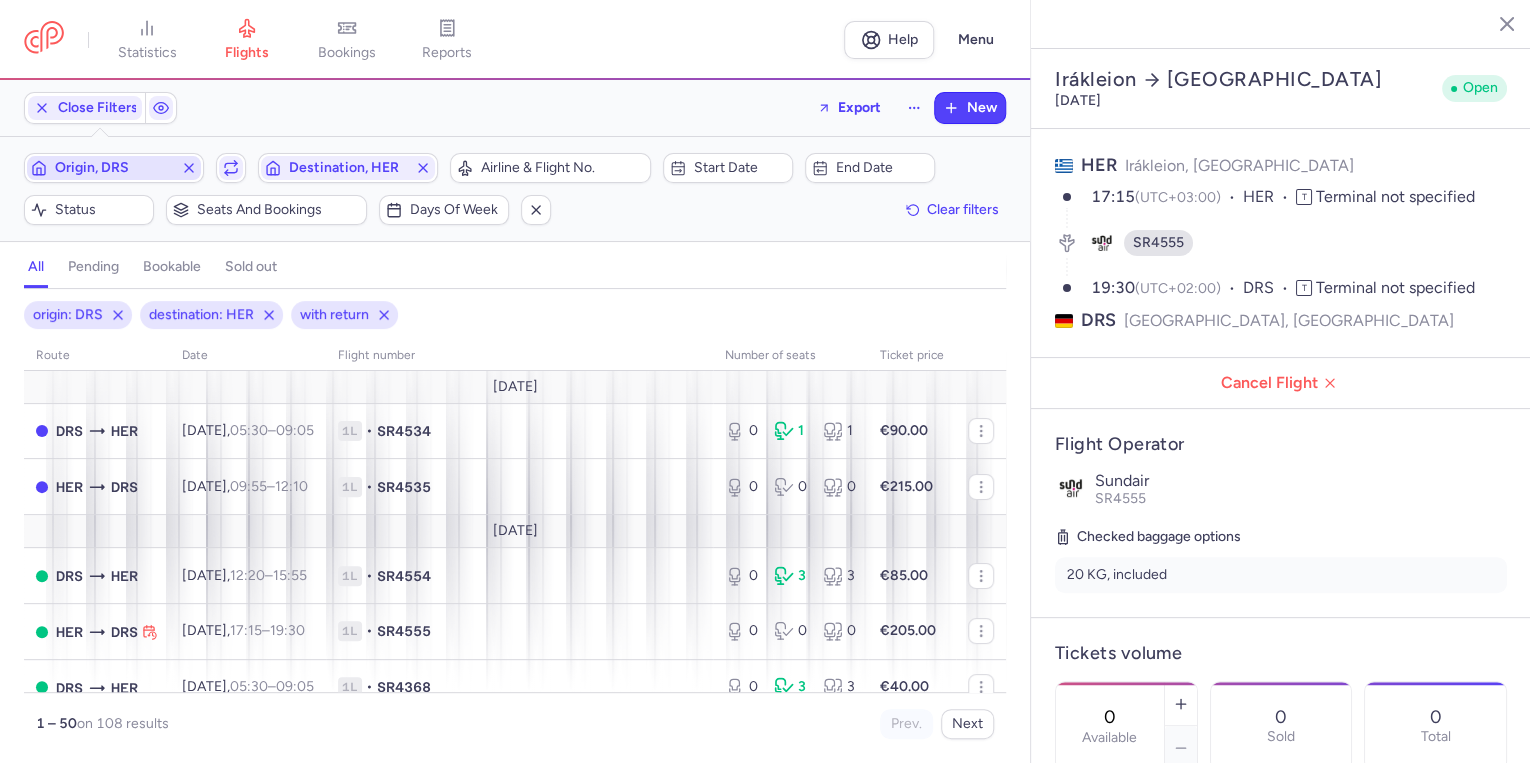 click on "Origin, DRS" at bounding box center (114, 168) 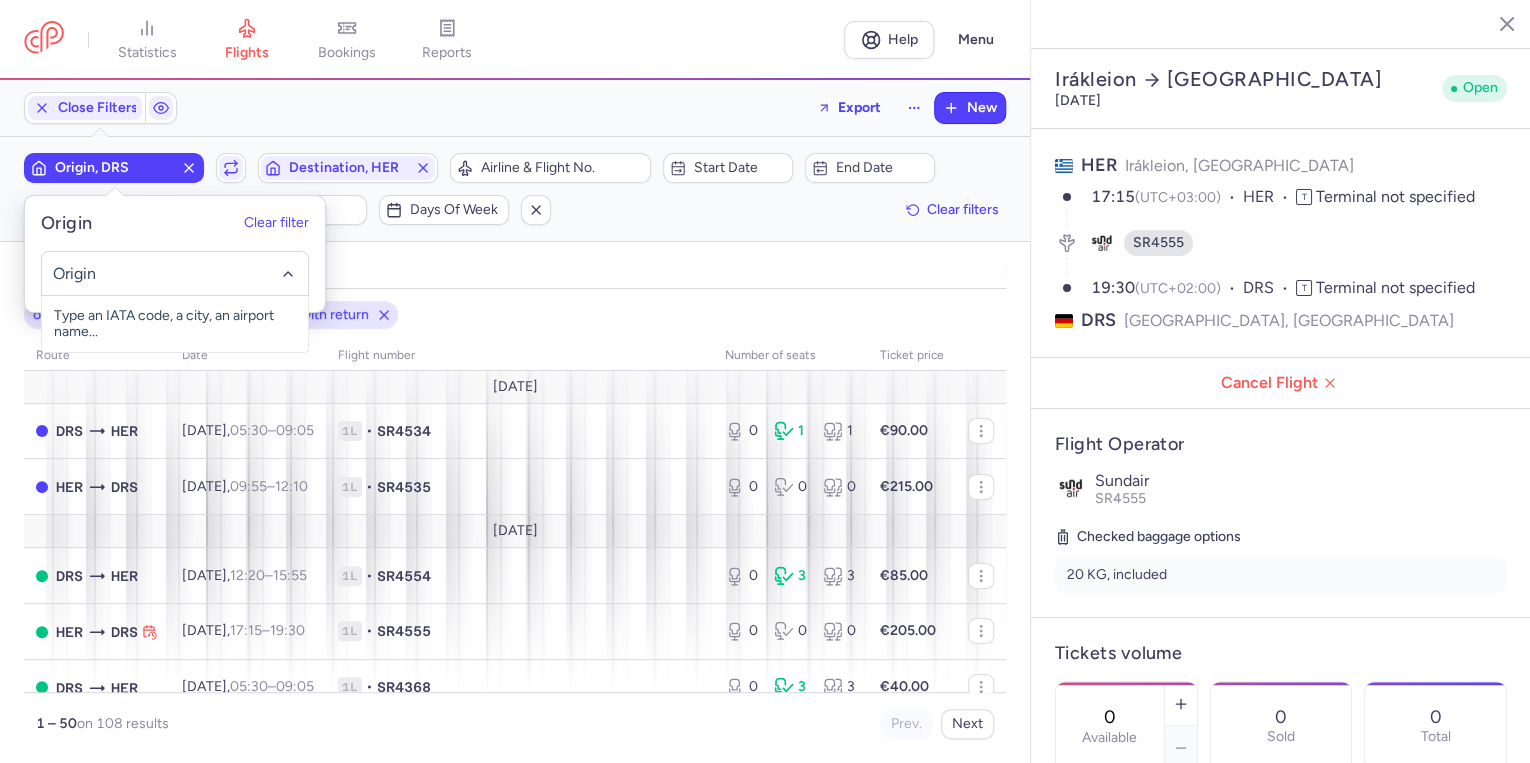 click 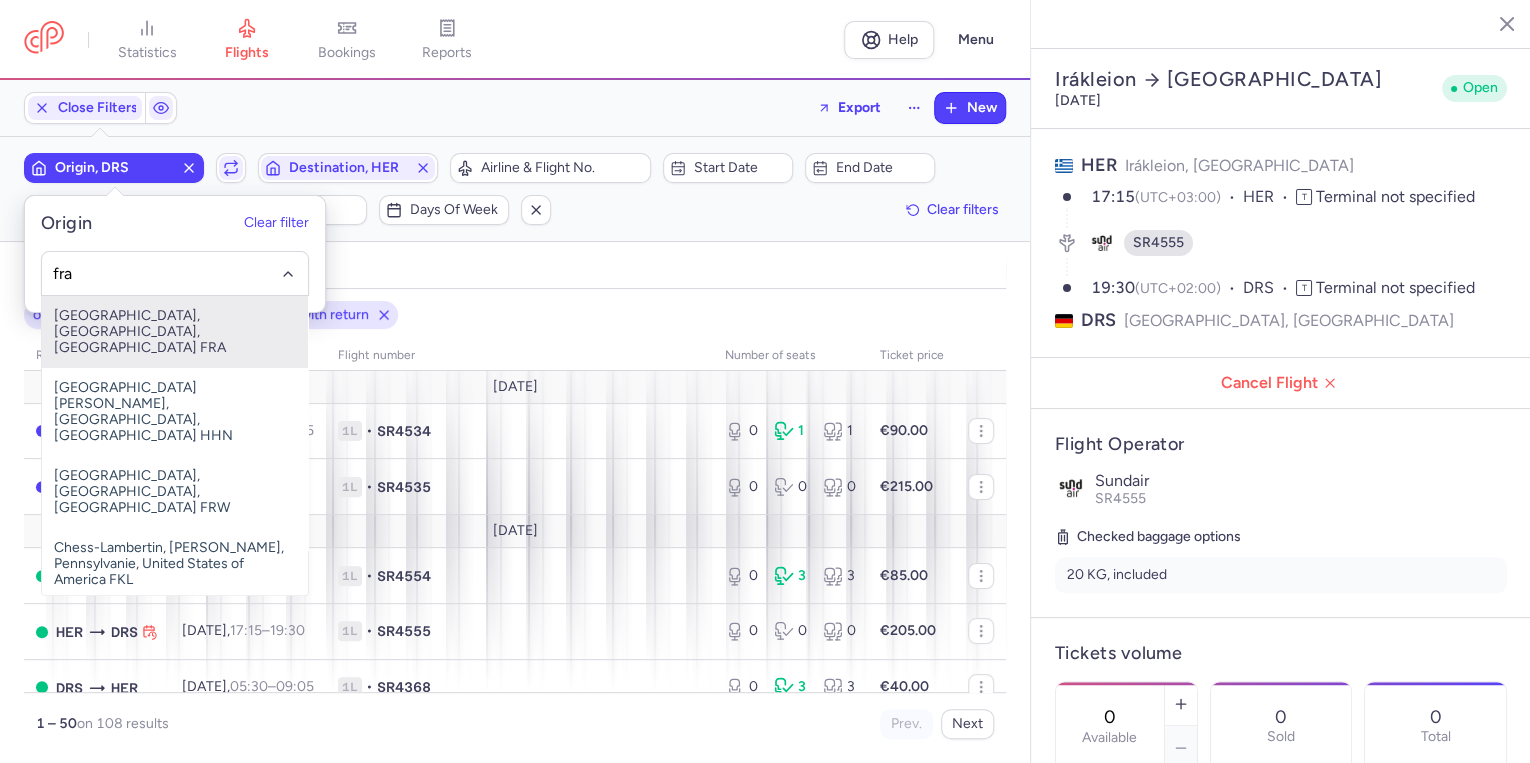 click on "Frankfurt International Airport, Frankfurt am Main, Germany FRA" at bounding box center [175, 332] 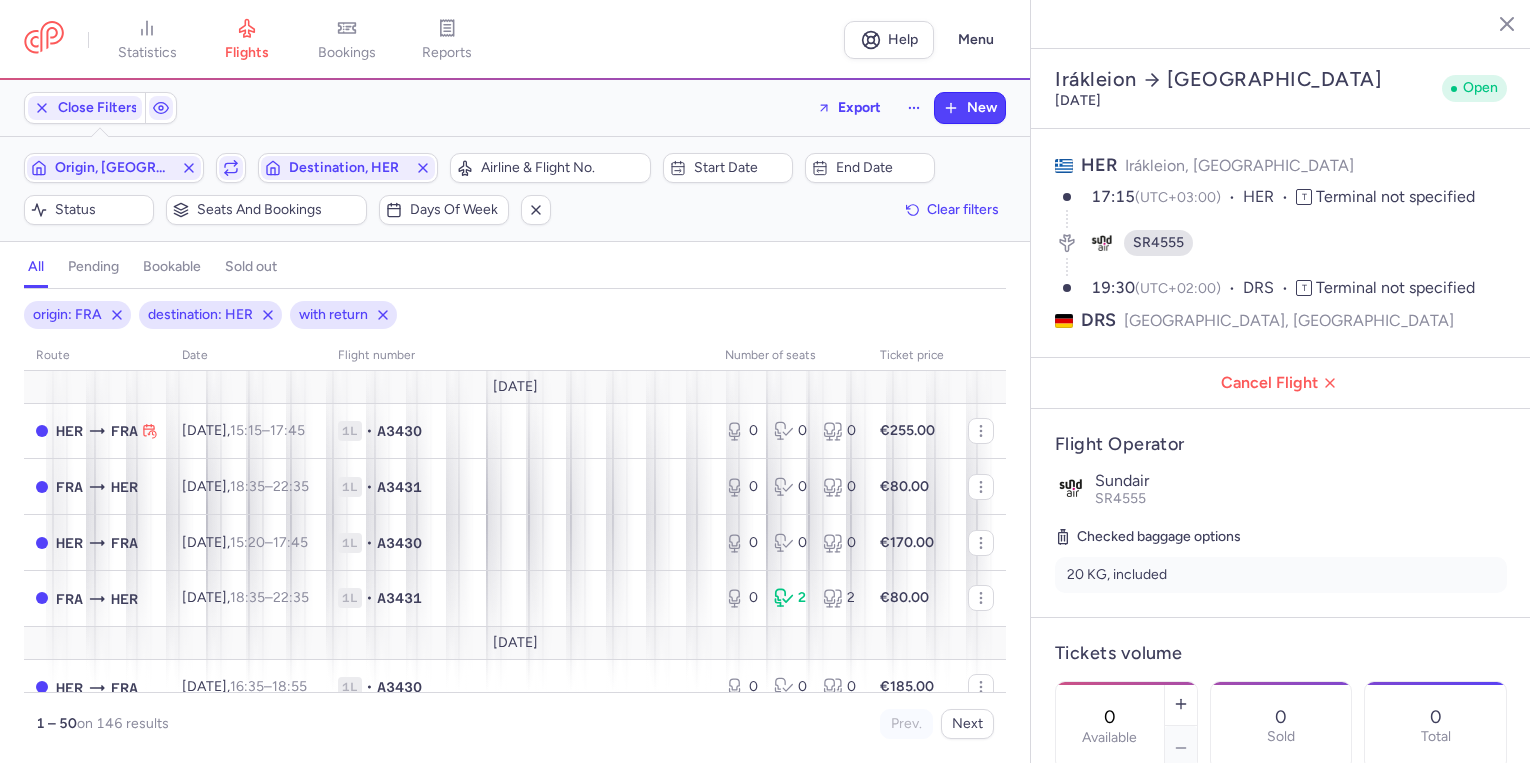 select on "days" 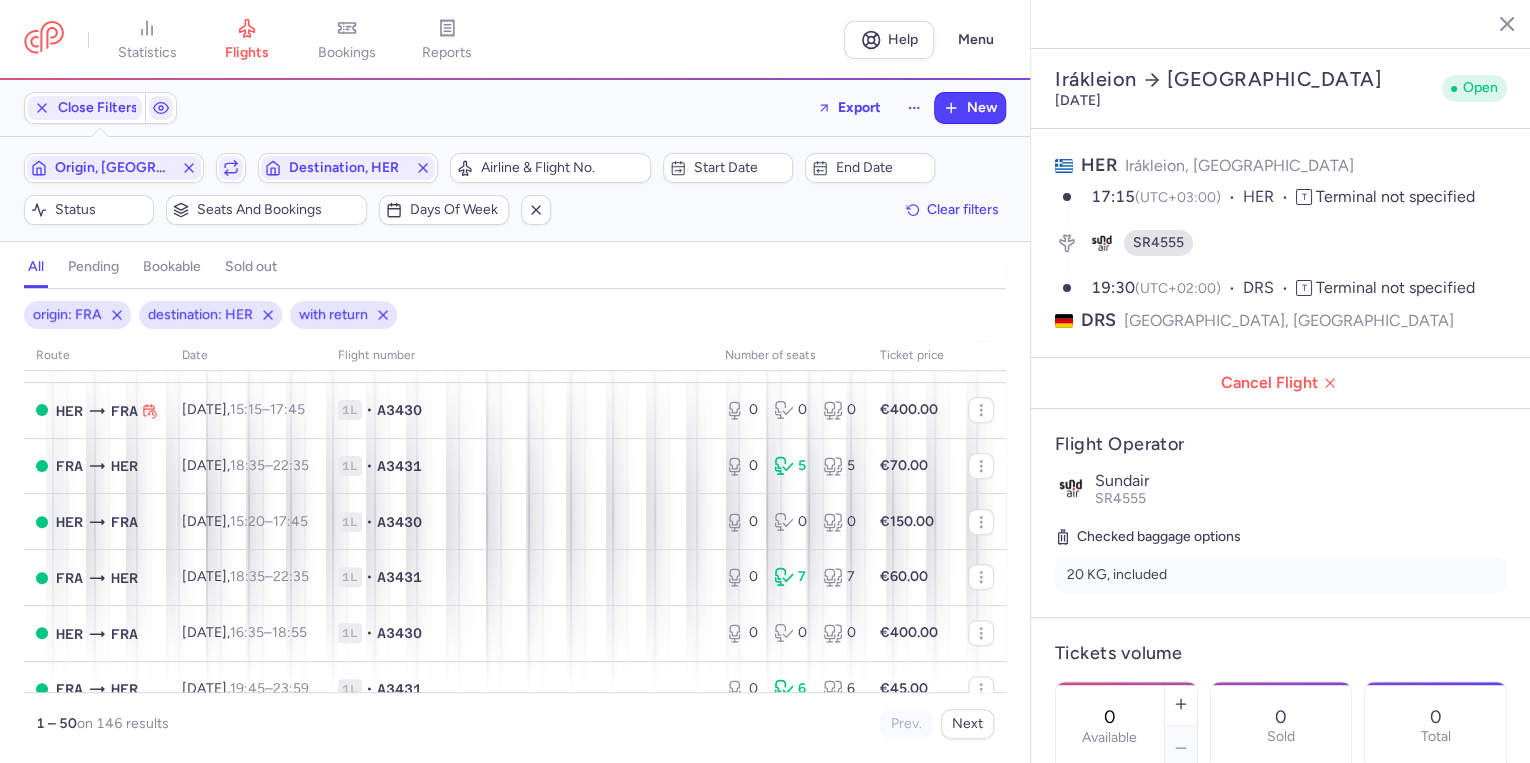 scroll, scrollTop: 960, scrollLeft: 0, axis: vertical 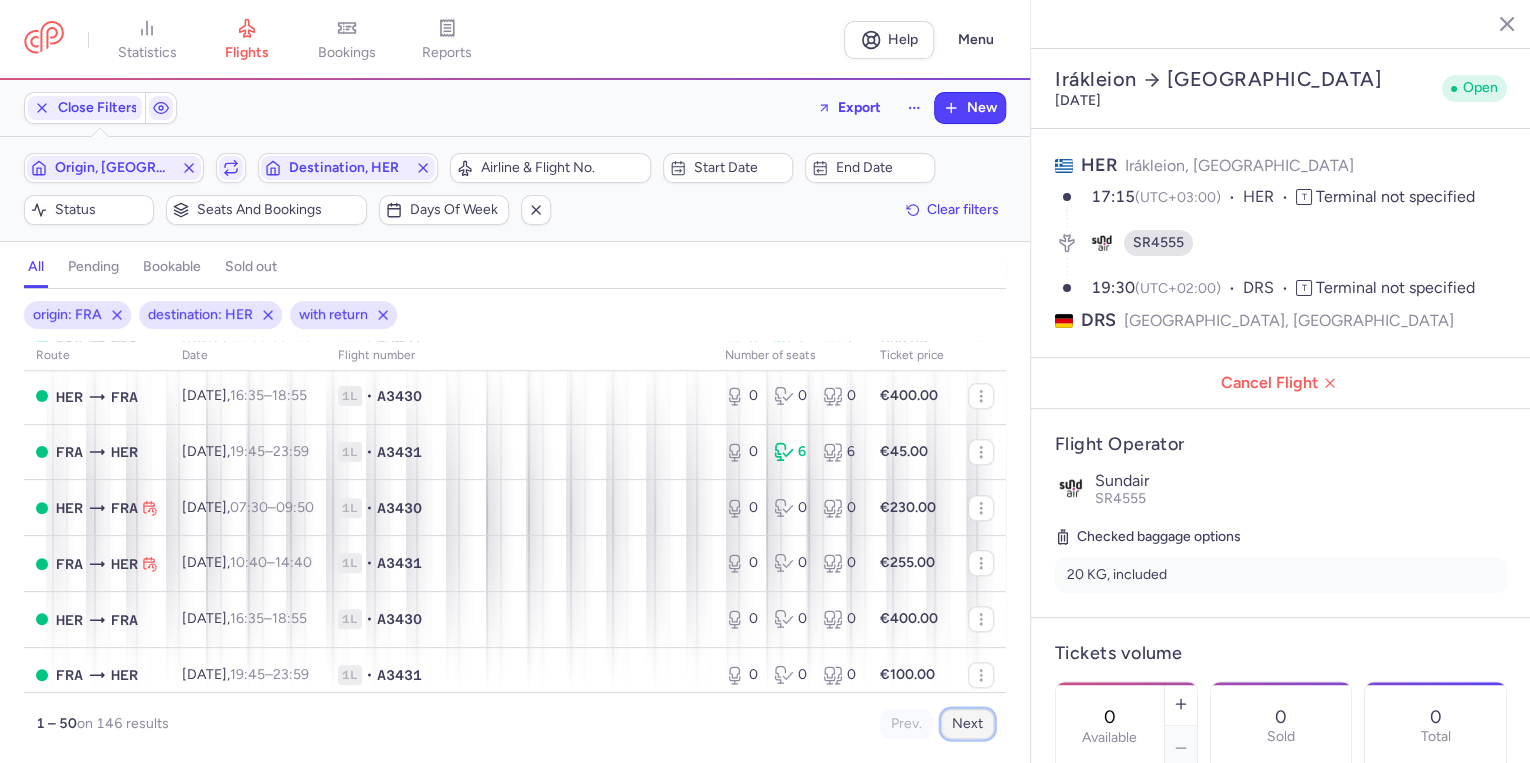 click on "Next" at bounding box center (967, 724) 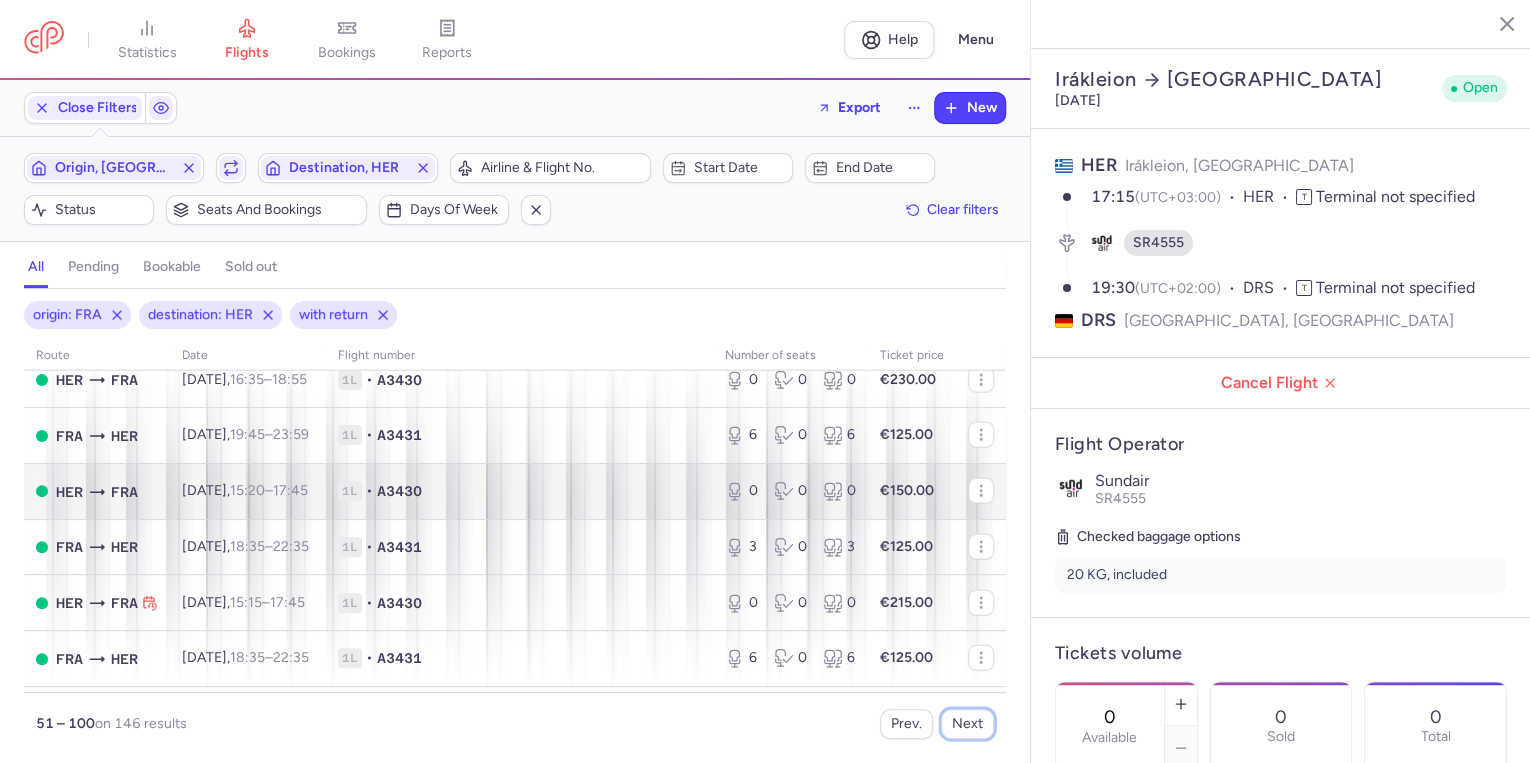scroll, scrollTop: 2593, scrollLeft: 0, axis: vertical 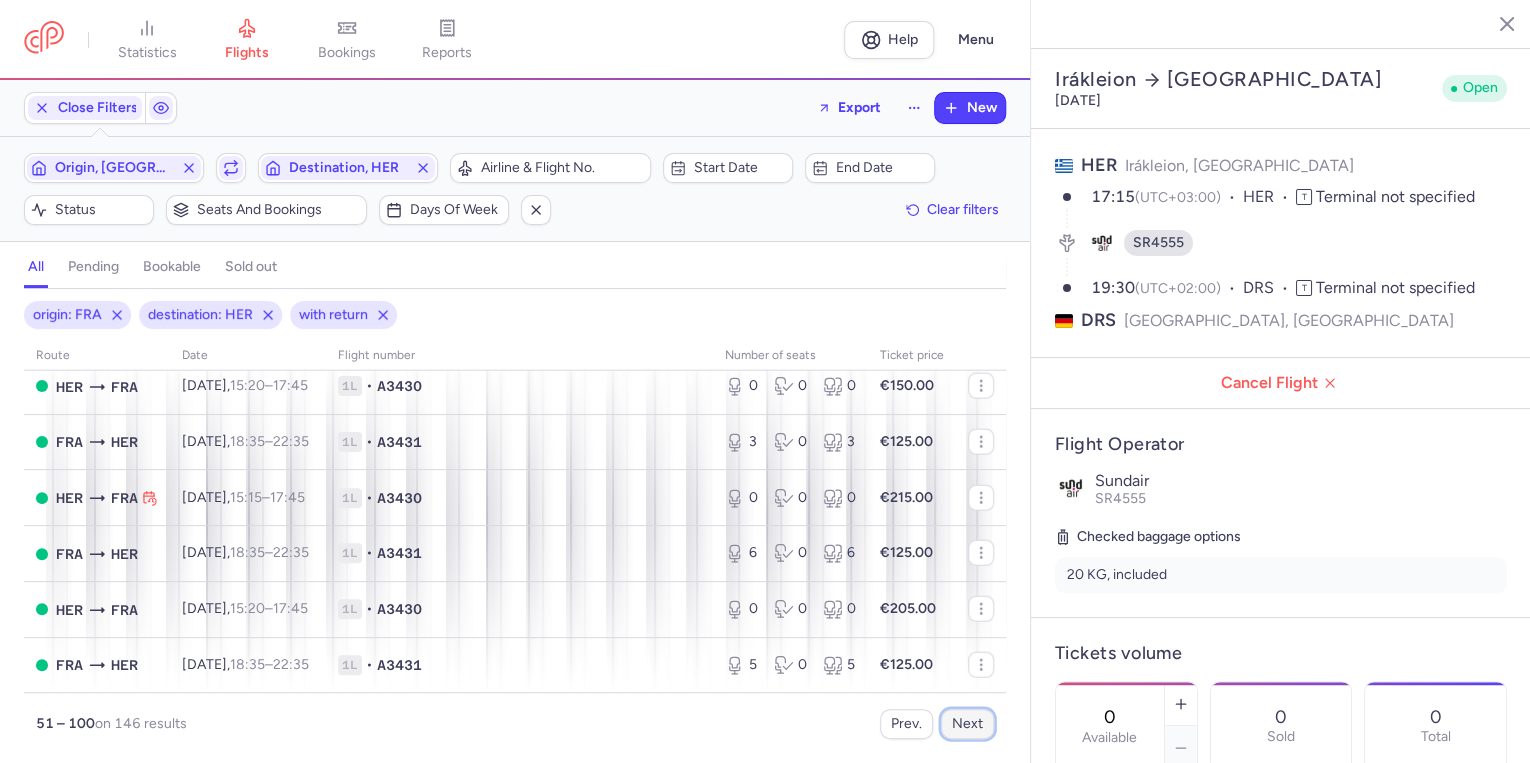 click on "Next" at bounding box center [967, 724] 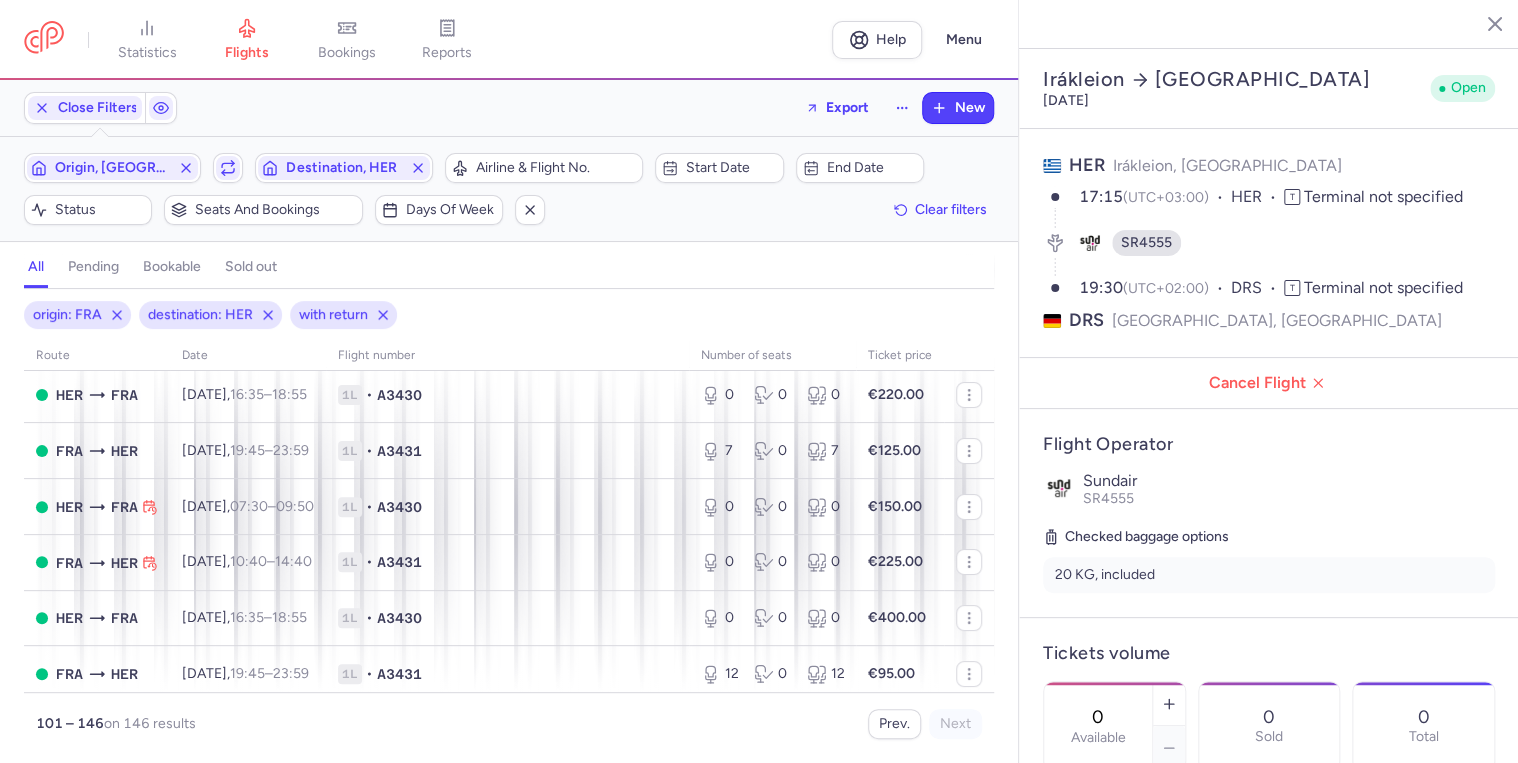 scroll, scrollTop: 0, scrollLeft: 0, axis: both 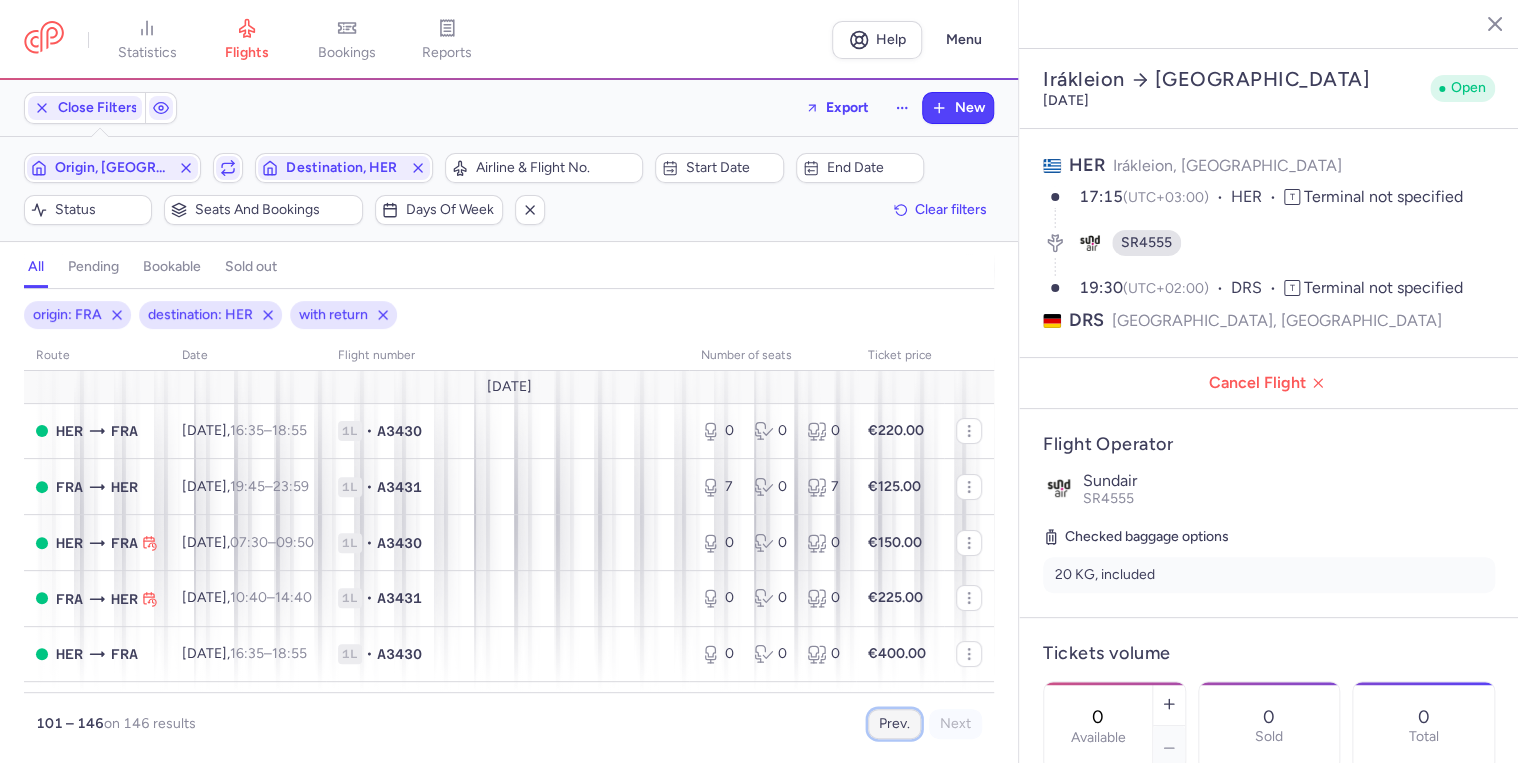 click on "Prev." at bounding box center (894, 724) 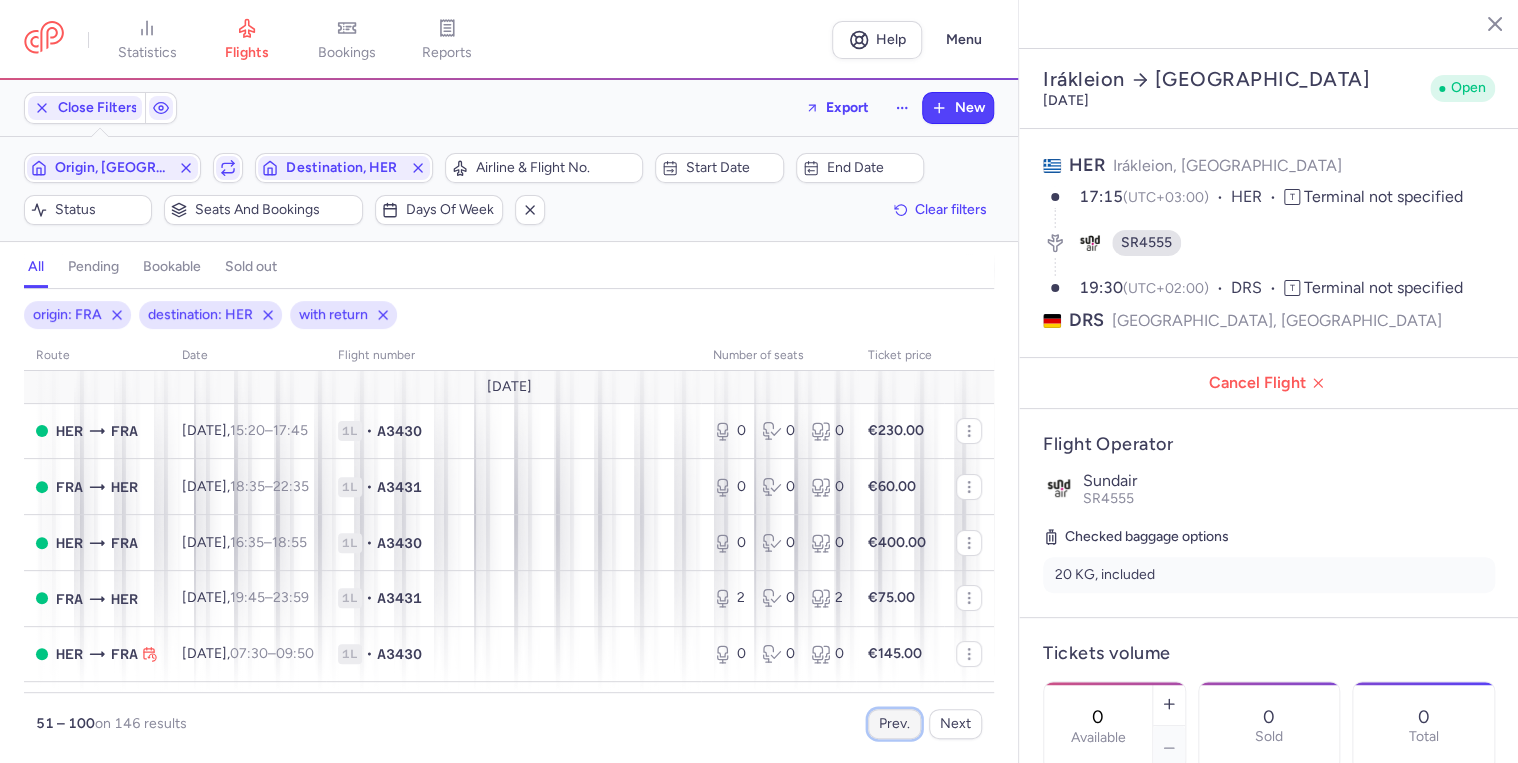 click on "Prev." at bounding box center (894, 724) 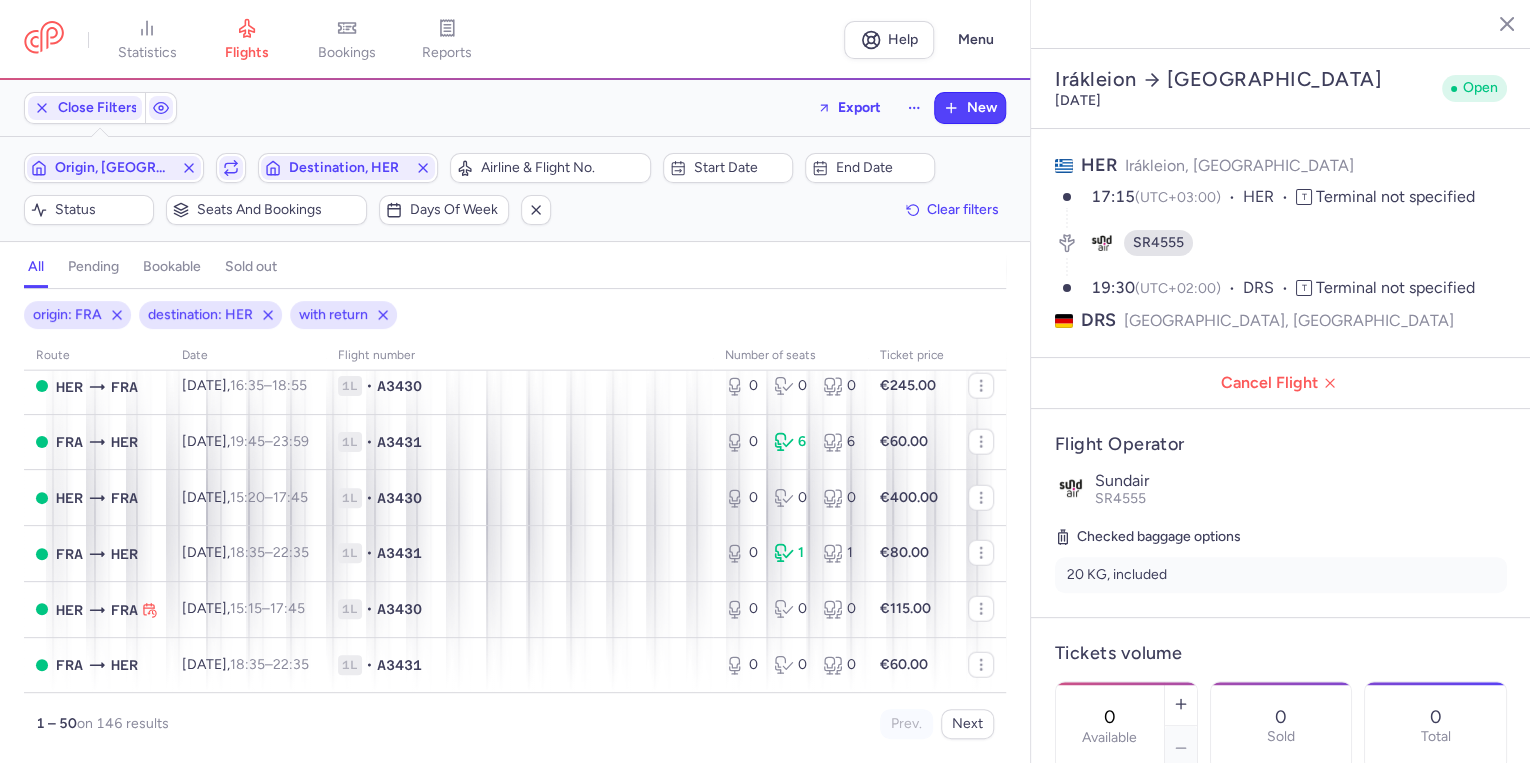 scroll, scrollTop: 2593, scrollLeft: 0, axis: vertical 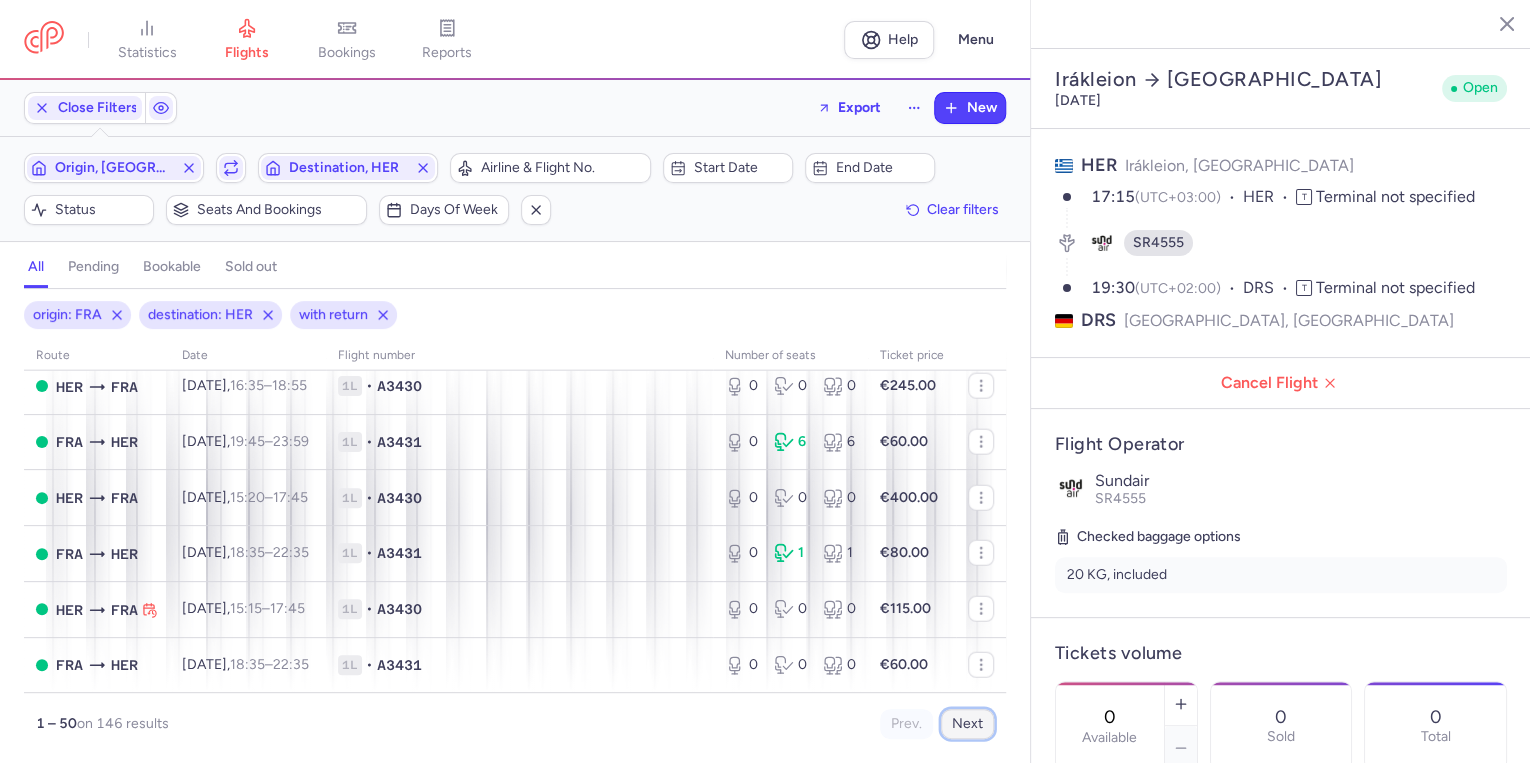 click on "Next" at bounding box center (967, 724) 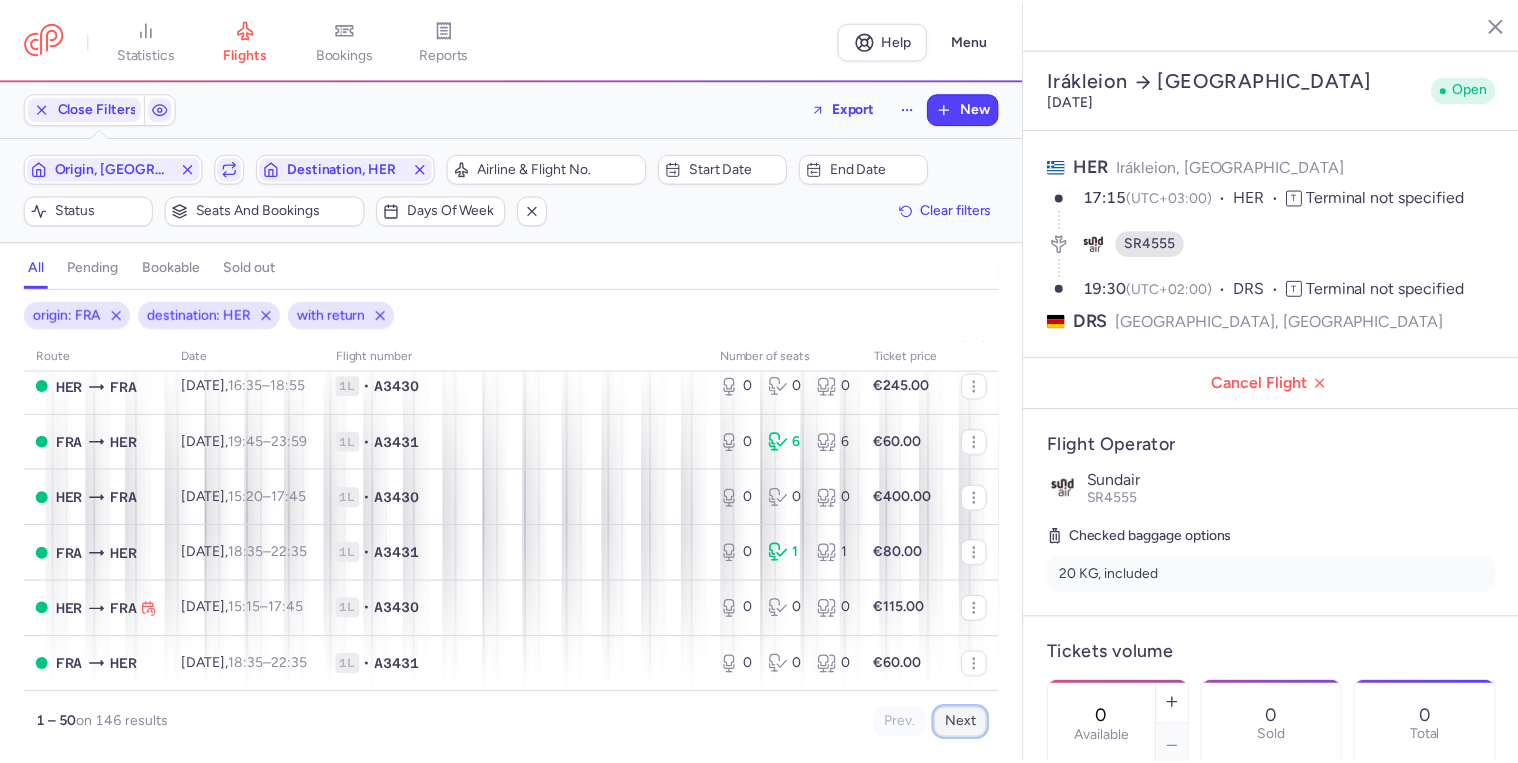 scroll, scrollTop: 0, scrollLeft: 0, axis: both 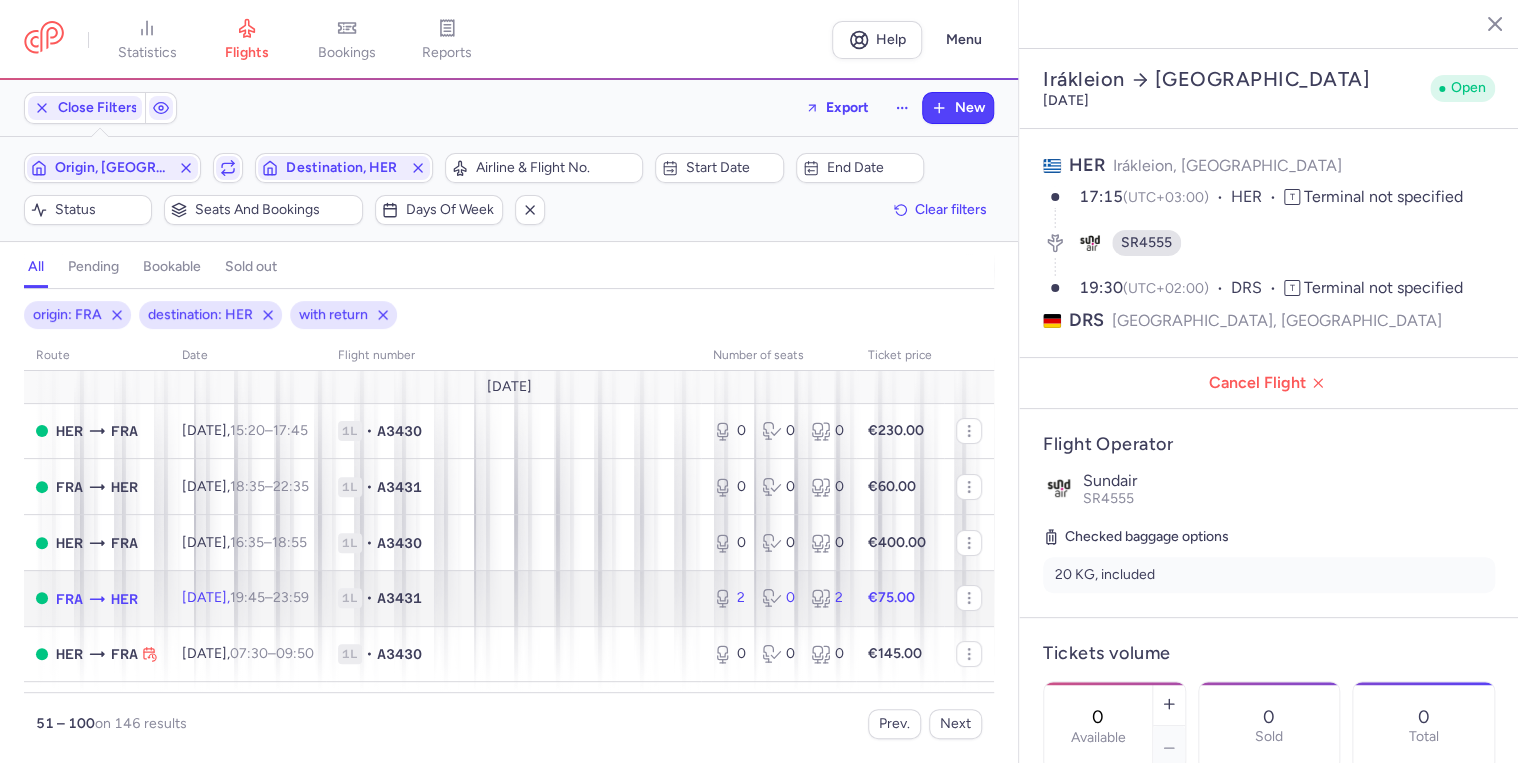 click on "1L • A3431" at bounding box center [513, 598] 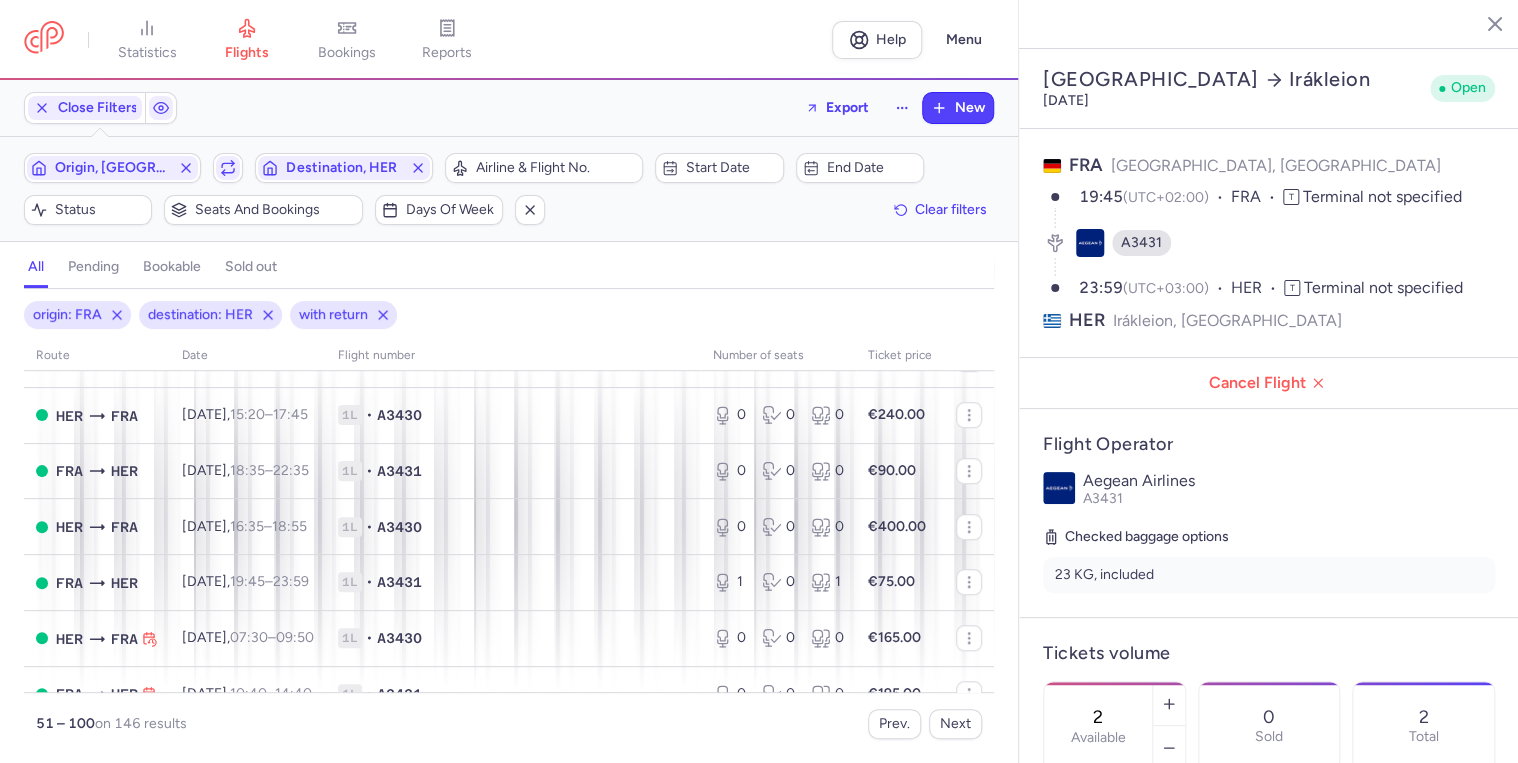 scroll, scrollTop: 720, scrollLeft: 0, axis: vertical 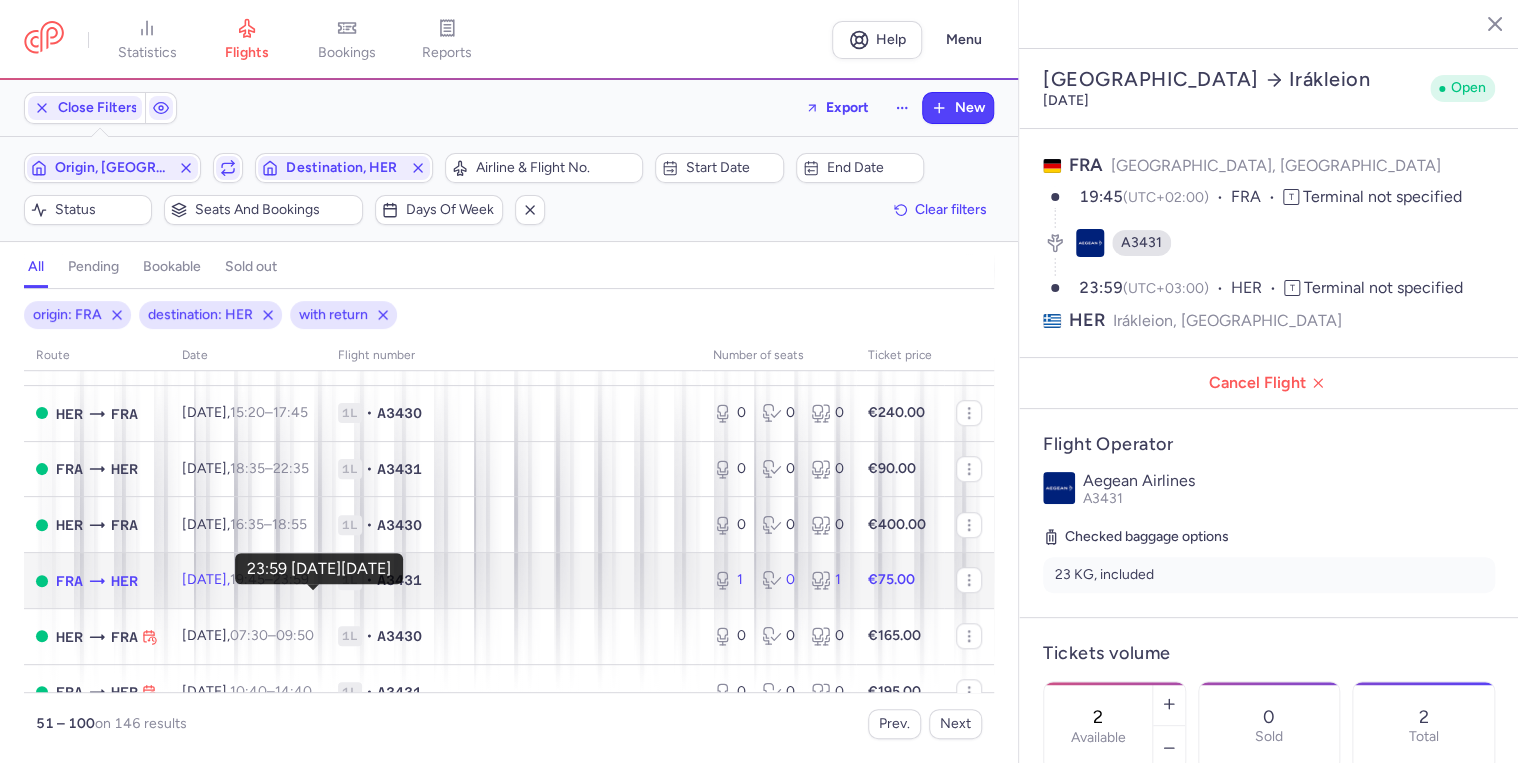 click on "23:59  +0" at bounding box center [291, 579] 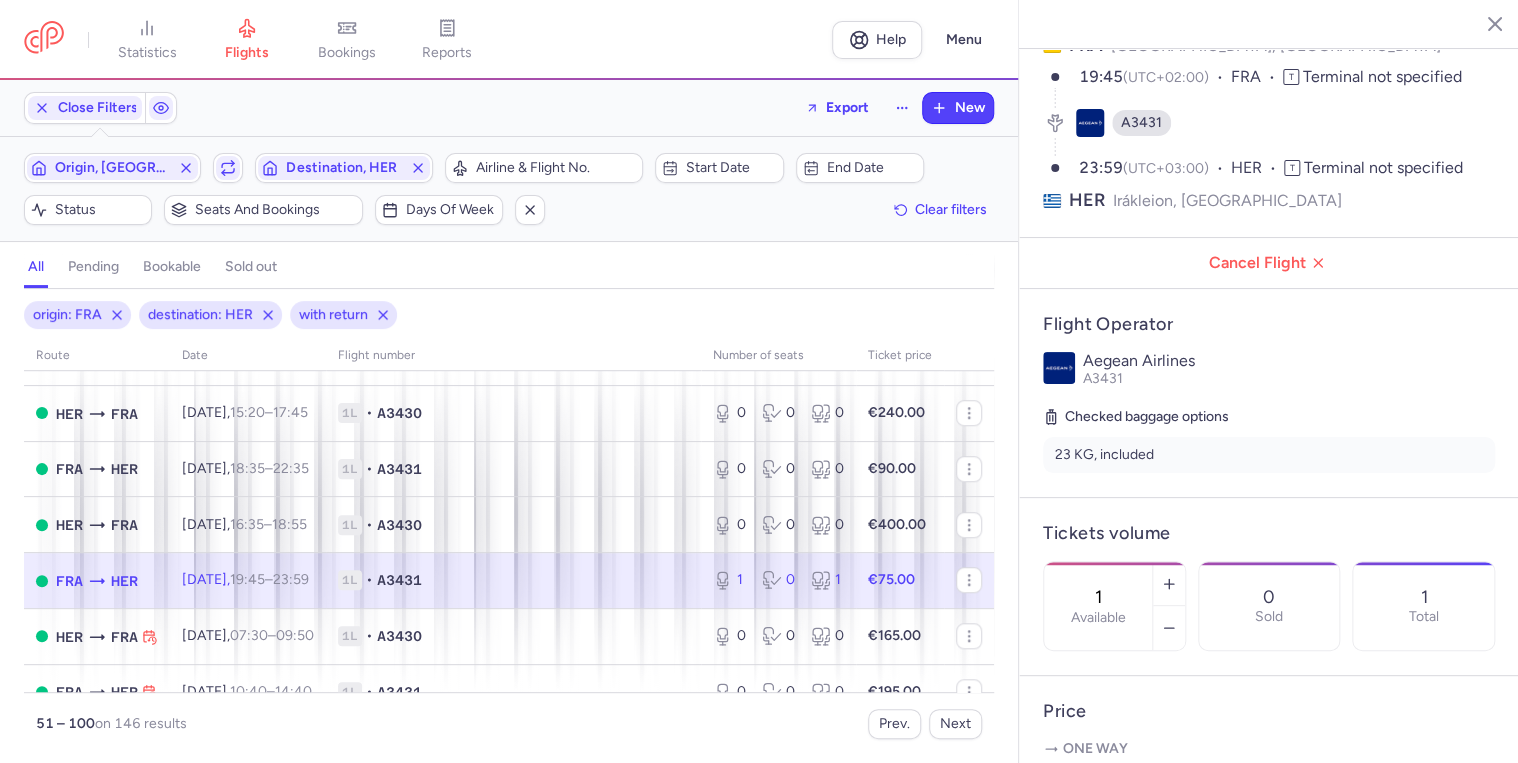 scroll, scrollTop: 160, scrollLeft: 0, axis: vertical 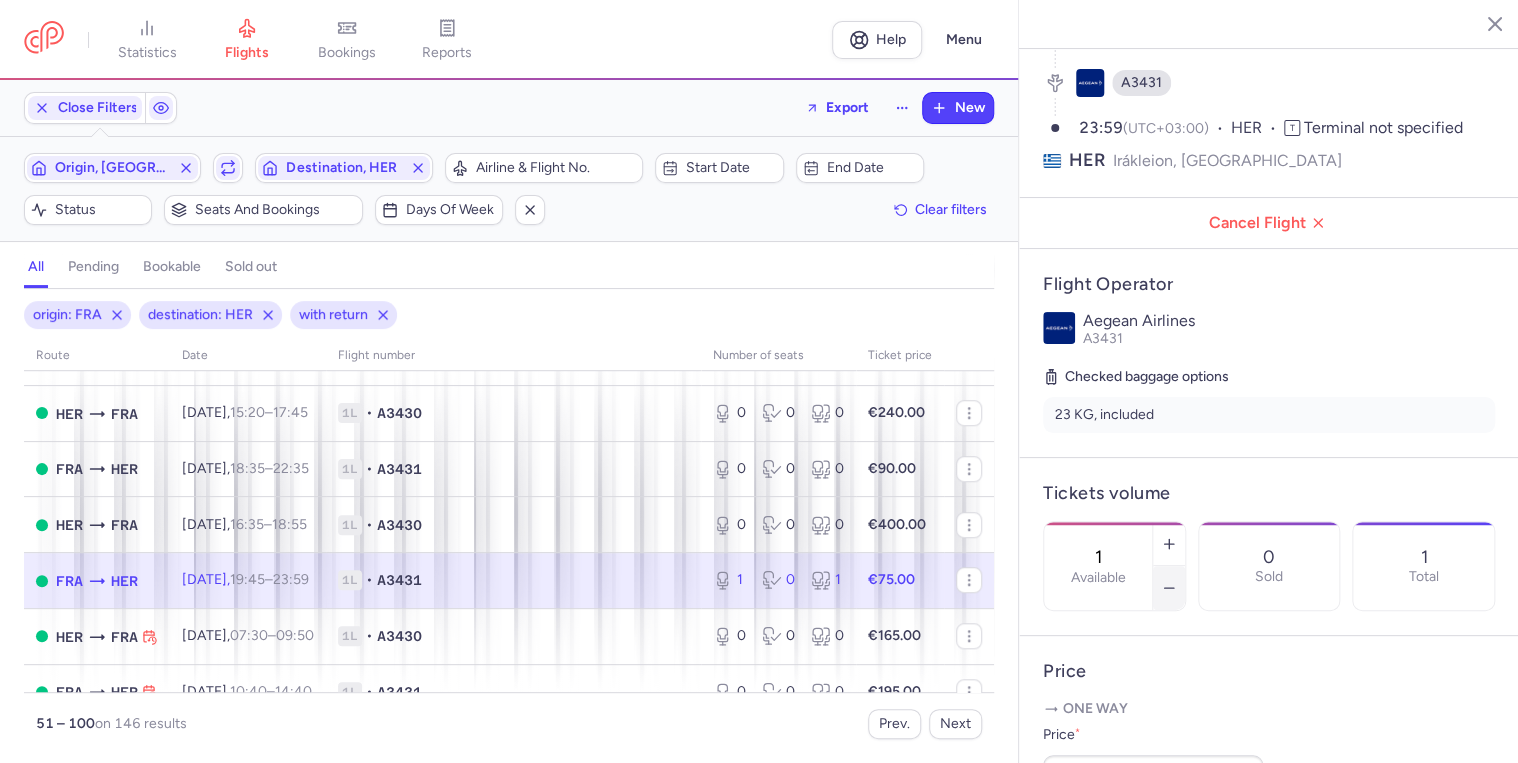 click 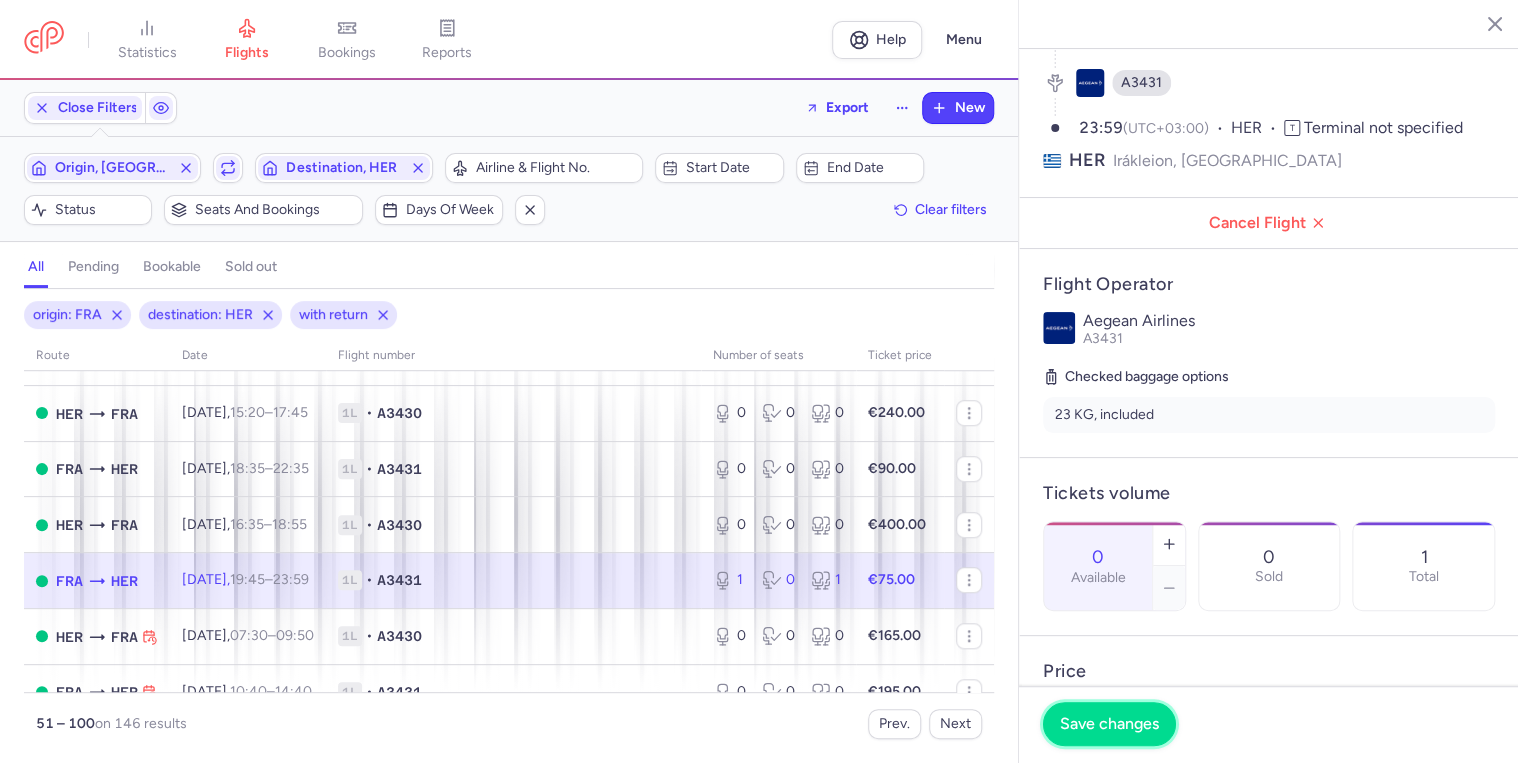 click on "Save changes" at bounding box center [1109, 724] 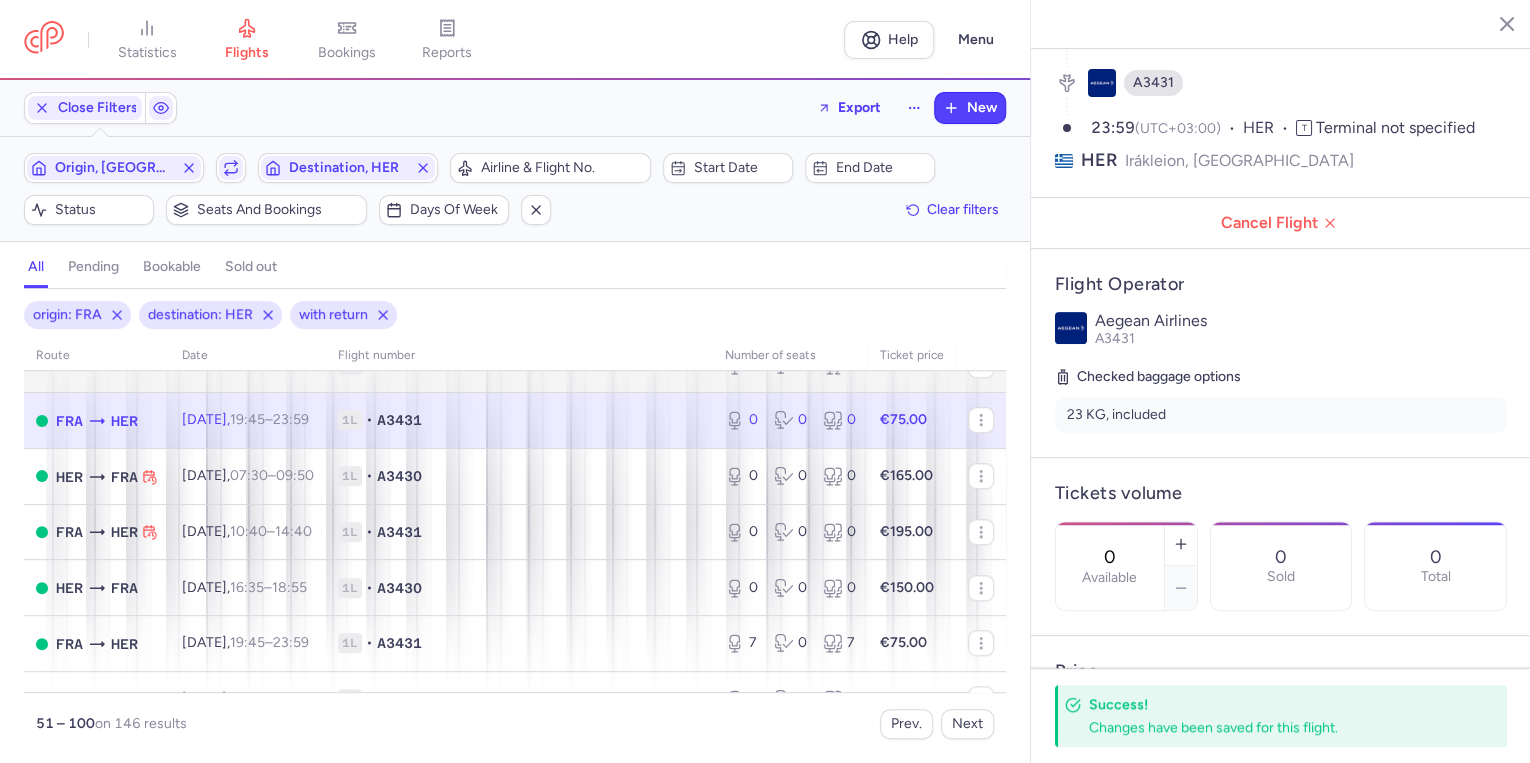 scroll, scrollTop: 960, scrollLeft: 0, axis: vertical 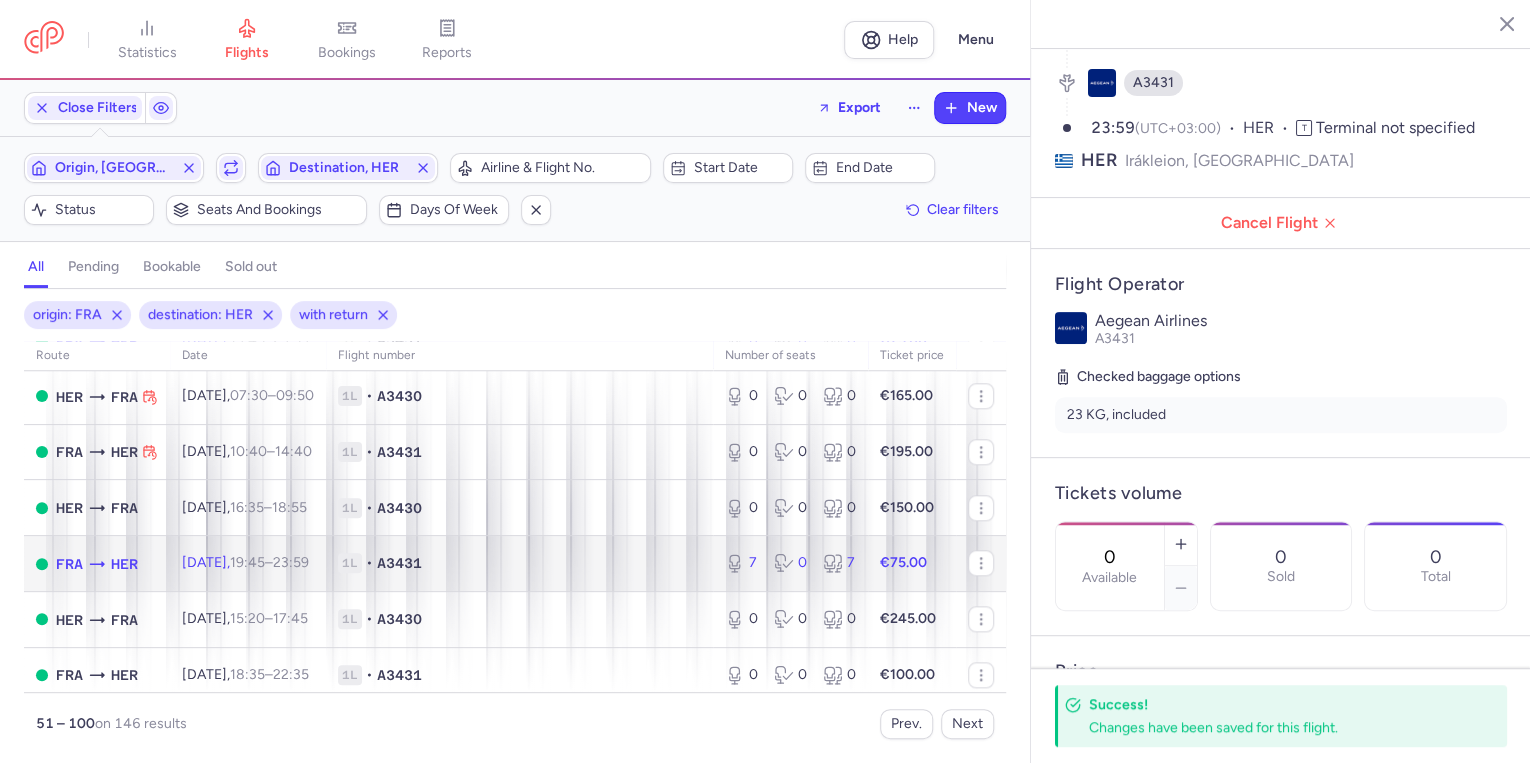click on "1L • A3431" at bounding box center [519, 564] 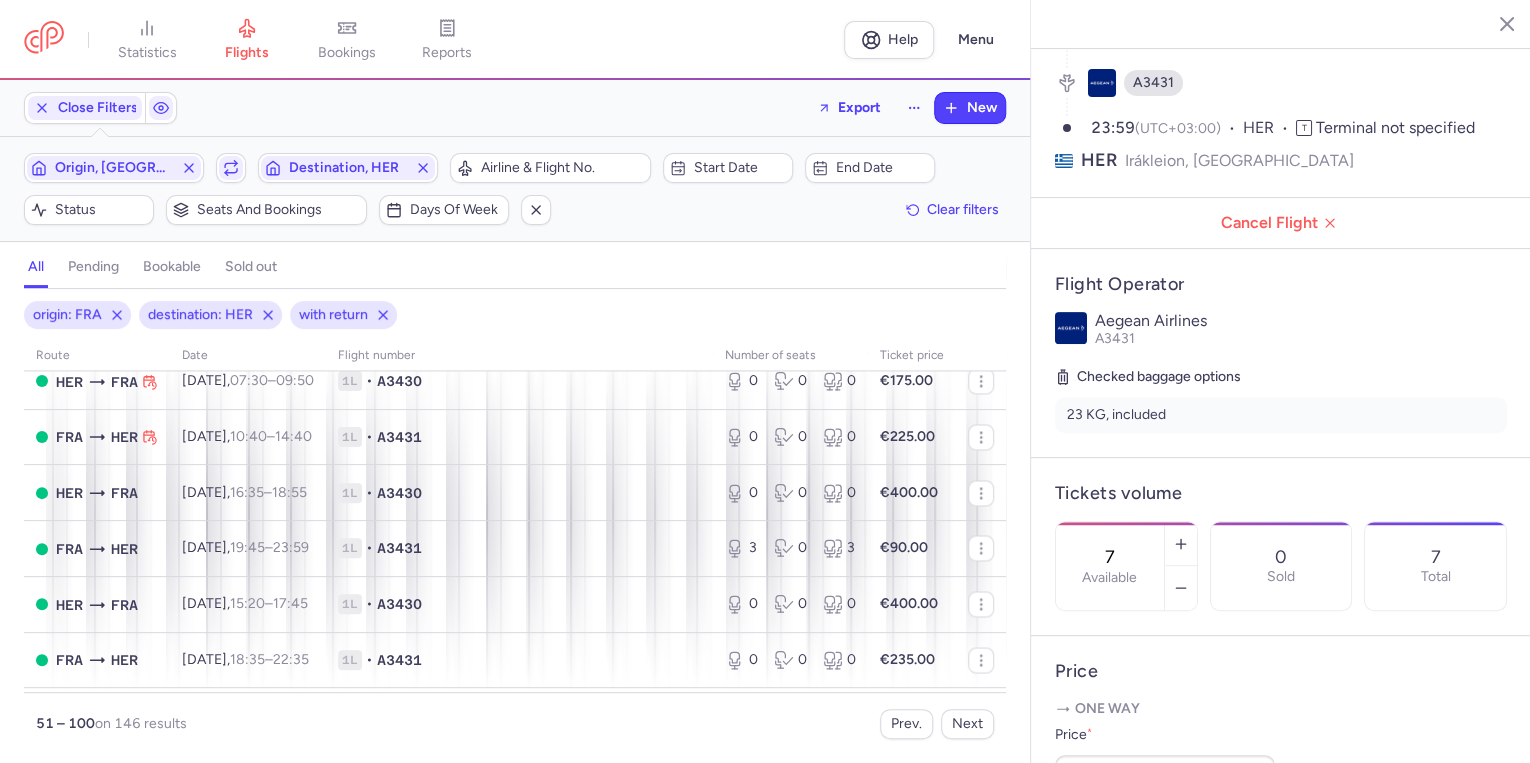 scroll, scrollTop: 1680, scrollLeft: 0, axis: vertical 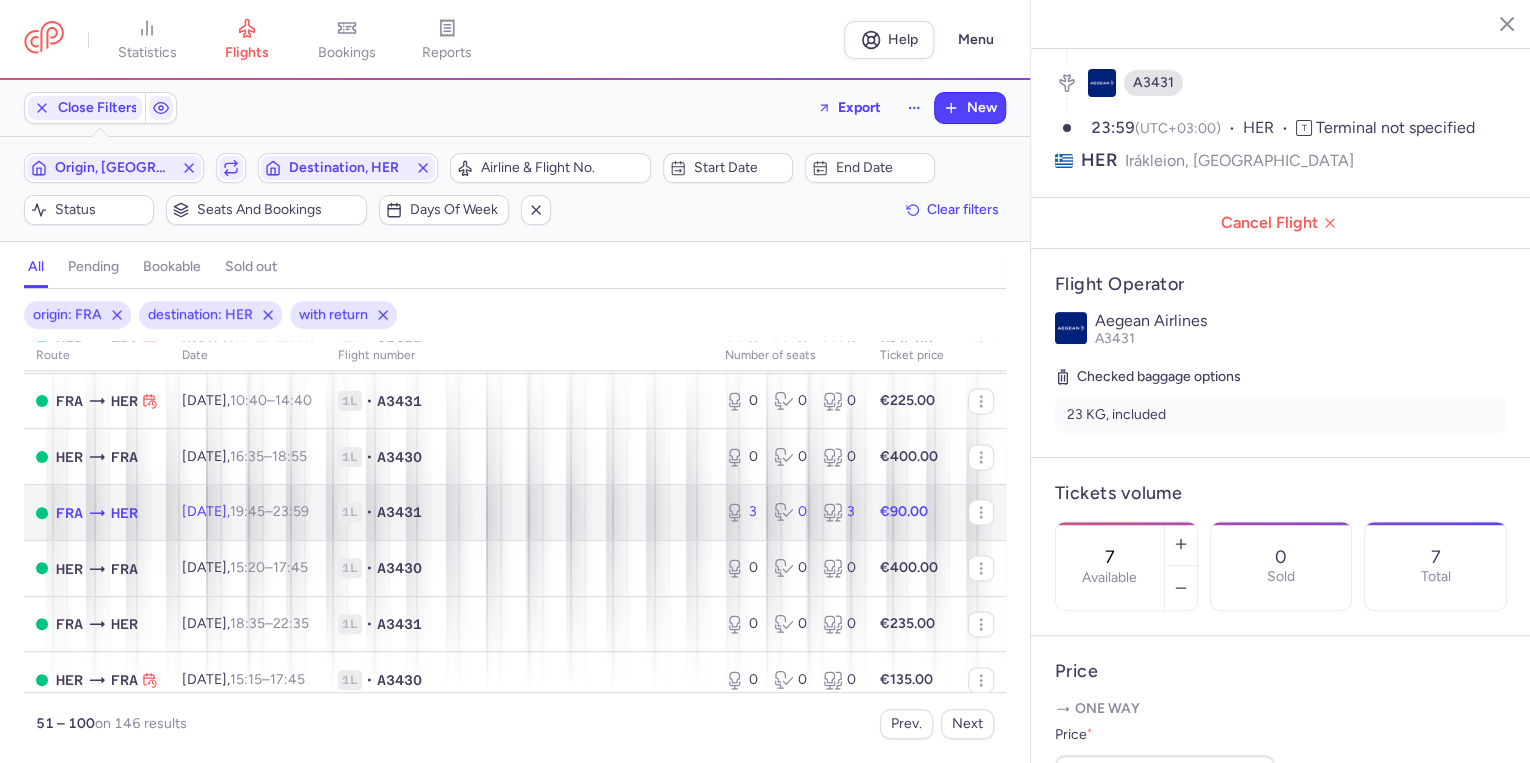 click on "1L • A3431" at bounding box center [519, 512] 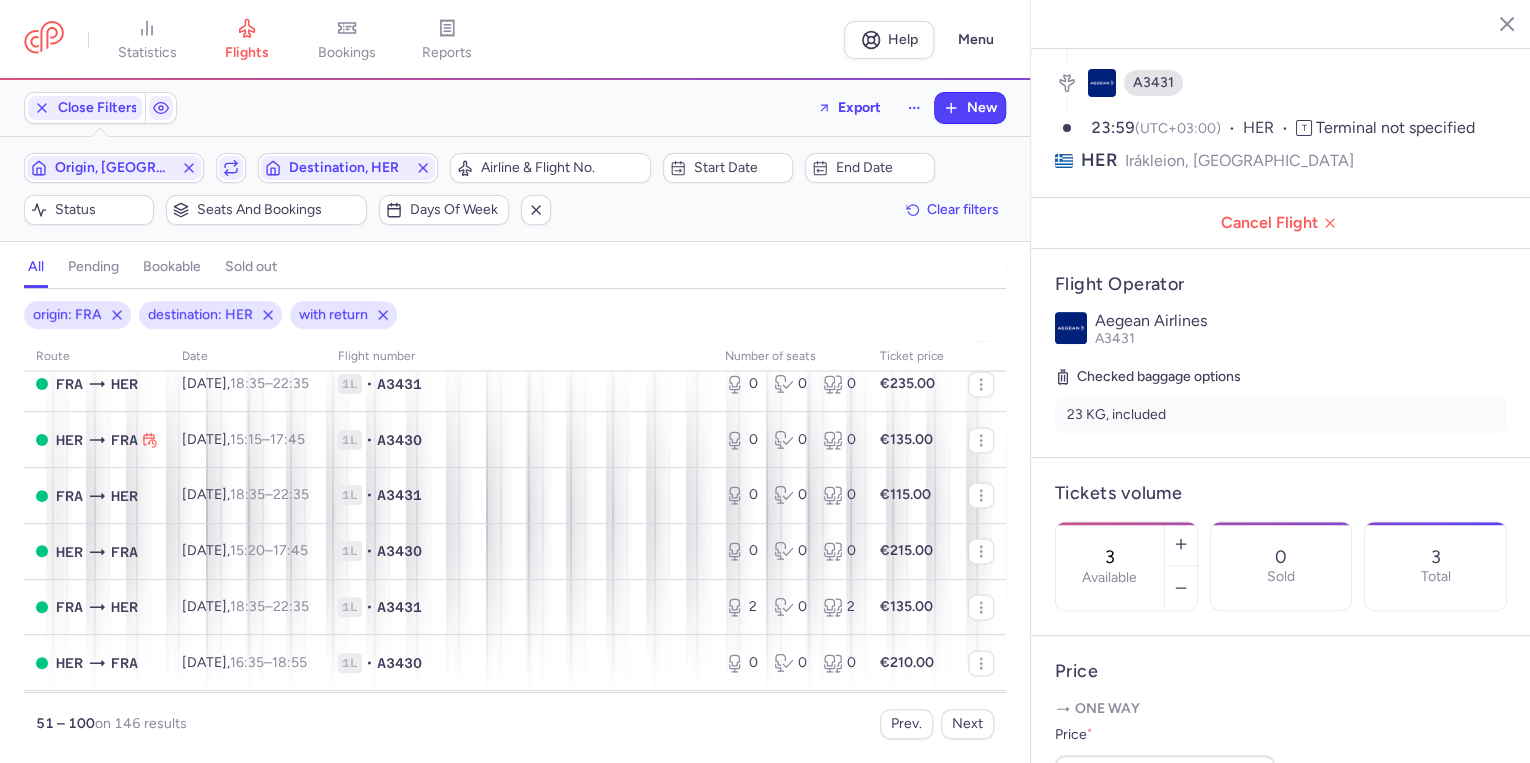 scroll, scrollTop: 2000, scrollLeft: 0, axis: vertical 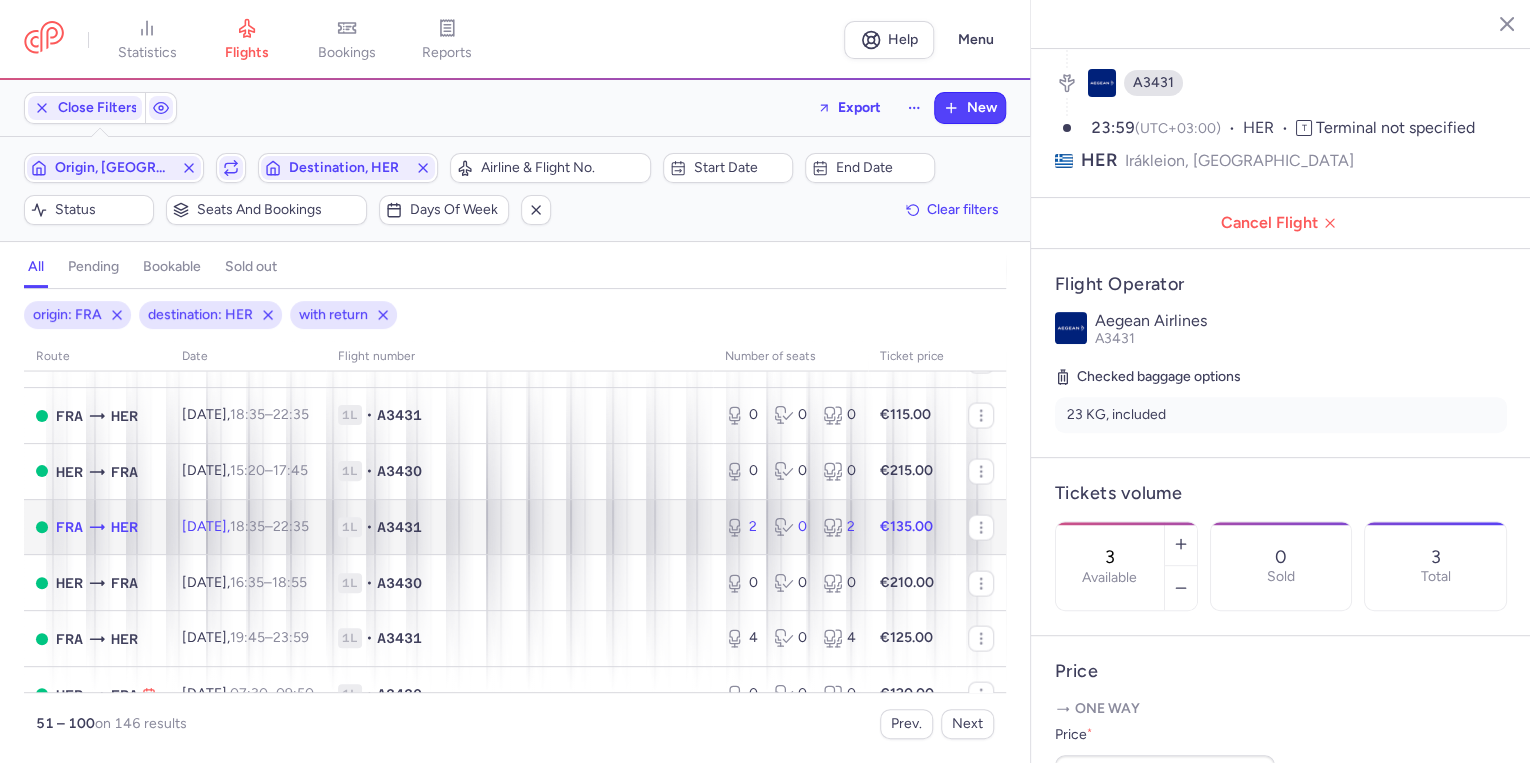click on "1L • A3431" at bounding box center (519, 527) 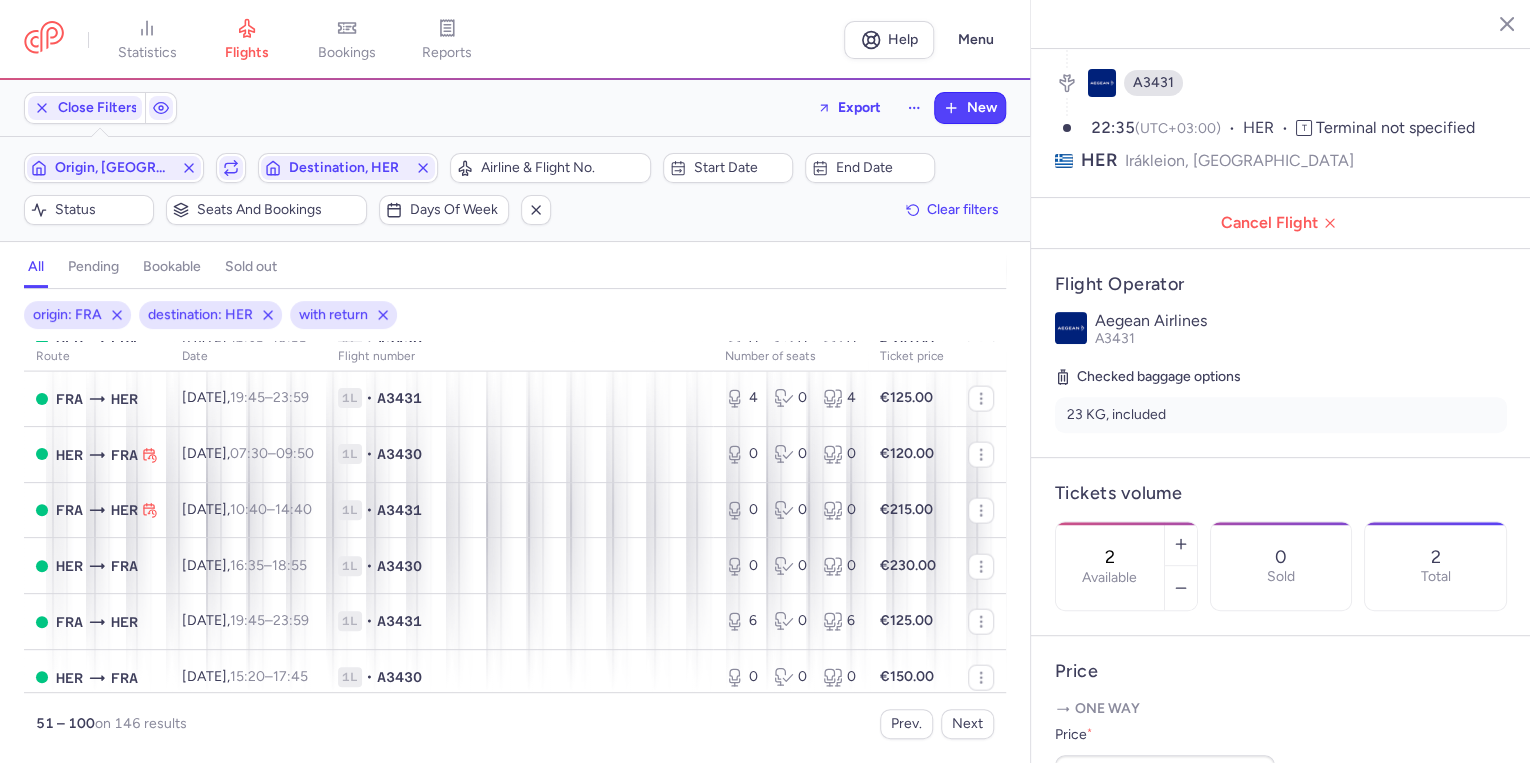 scroll, scrollTop: 2320, scrollLeft: 0, axis: vertical 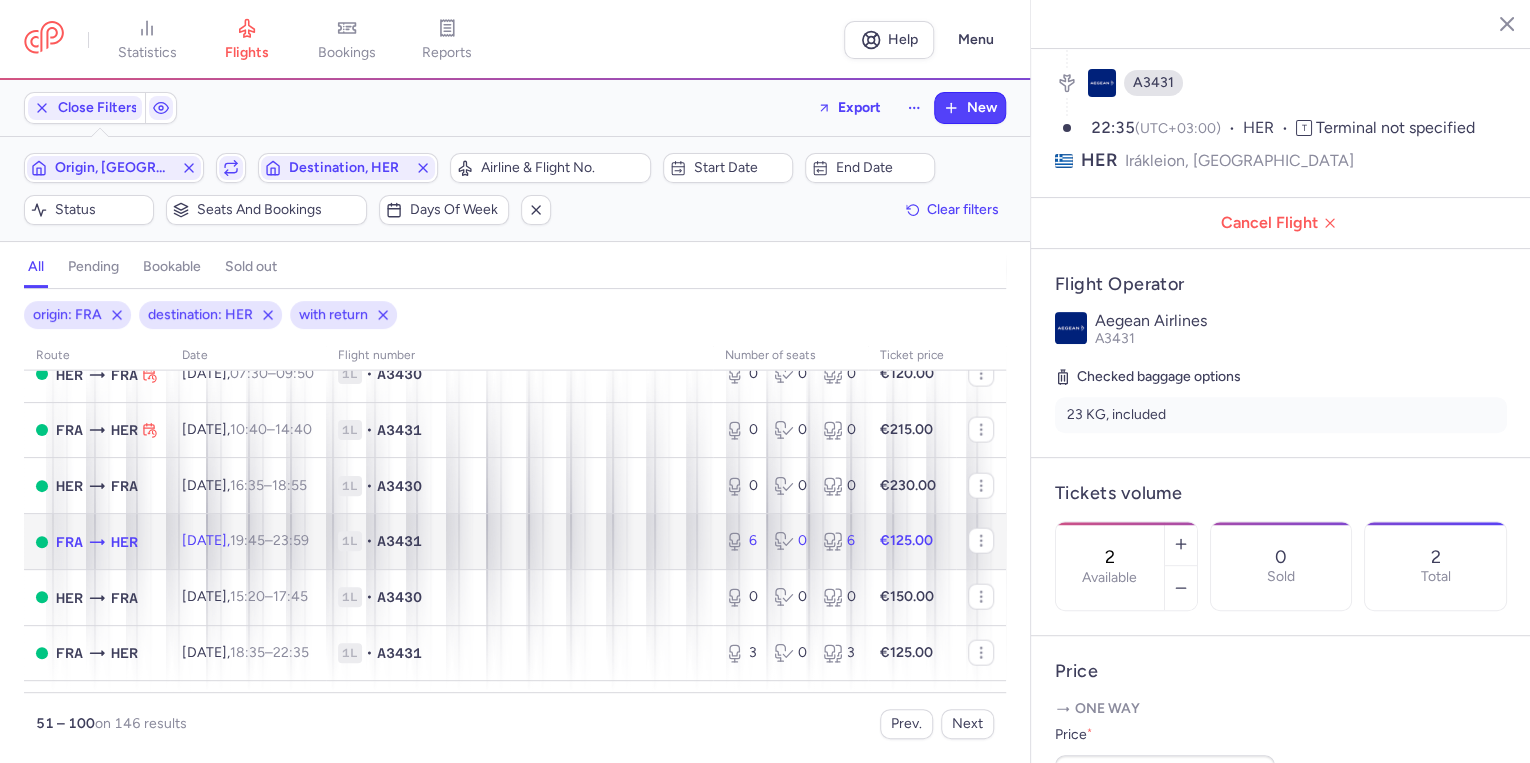 click on "1L" at bounding box center [350, 541] 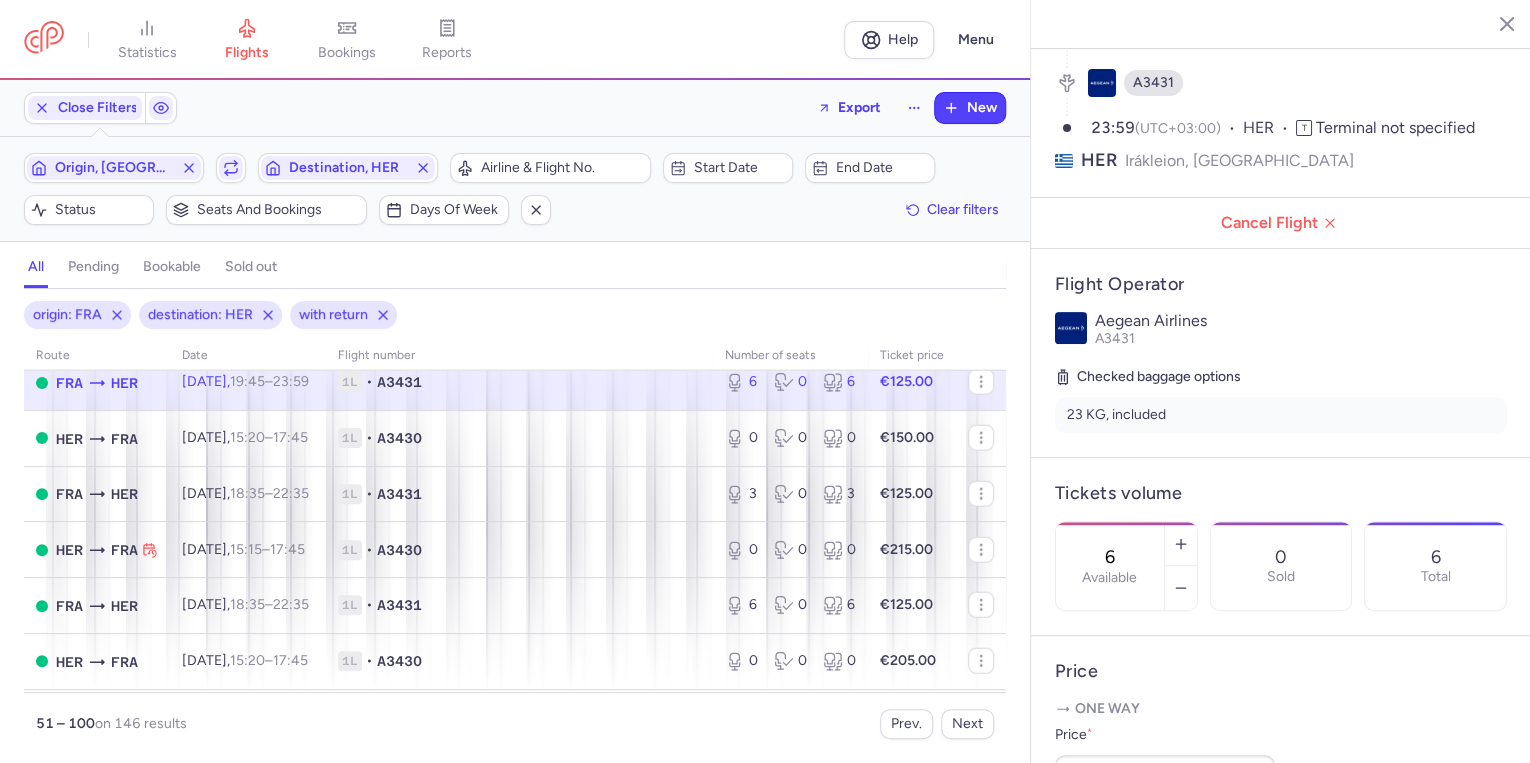 scroll, scrollTop: 2480, scrollLeft: 0, axis: vertical 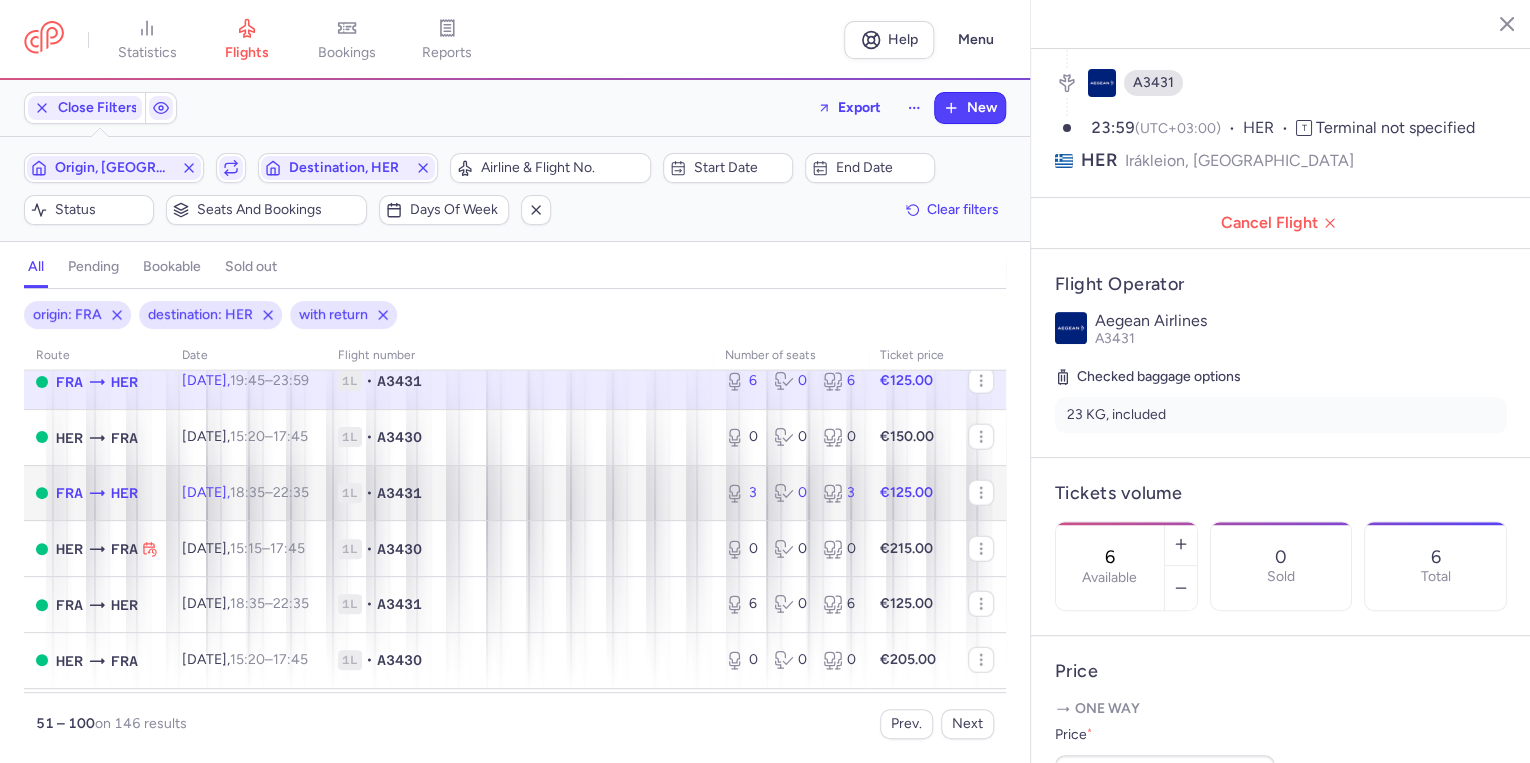 drag, startPoint x: 516, startPoint y: 544, endPoint x: 1465, endPoint y: 532, distance: 949.07587 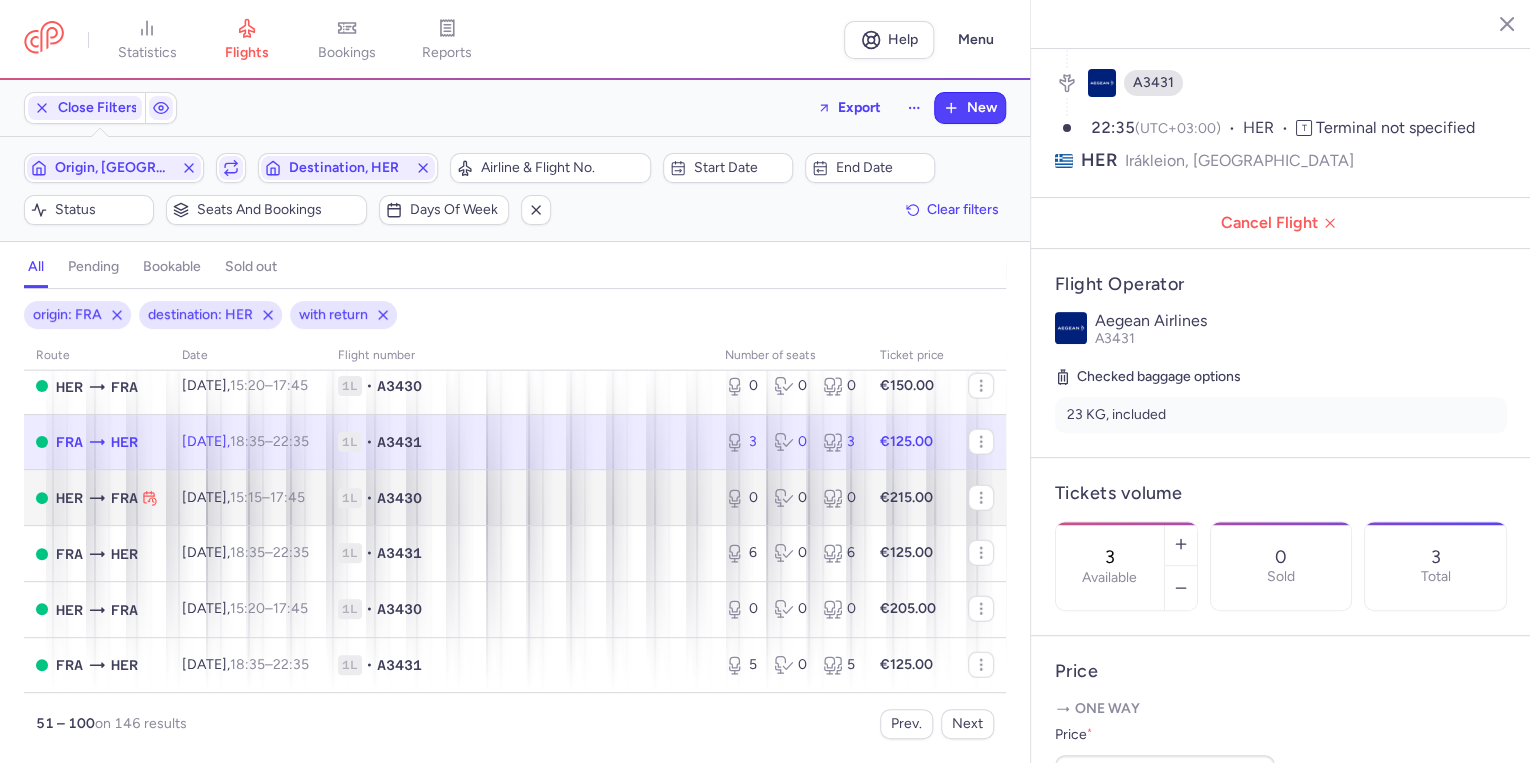 scroll, scrollTop: 2593, scrollLeft: 0, axis: vertical 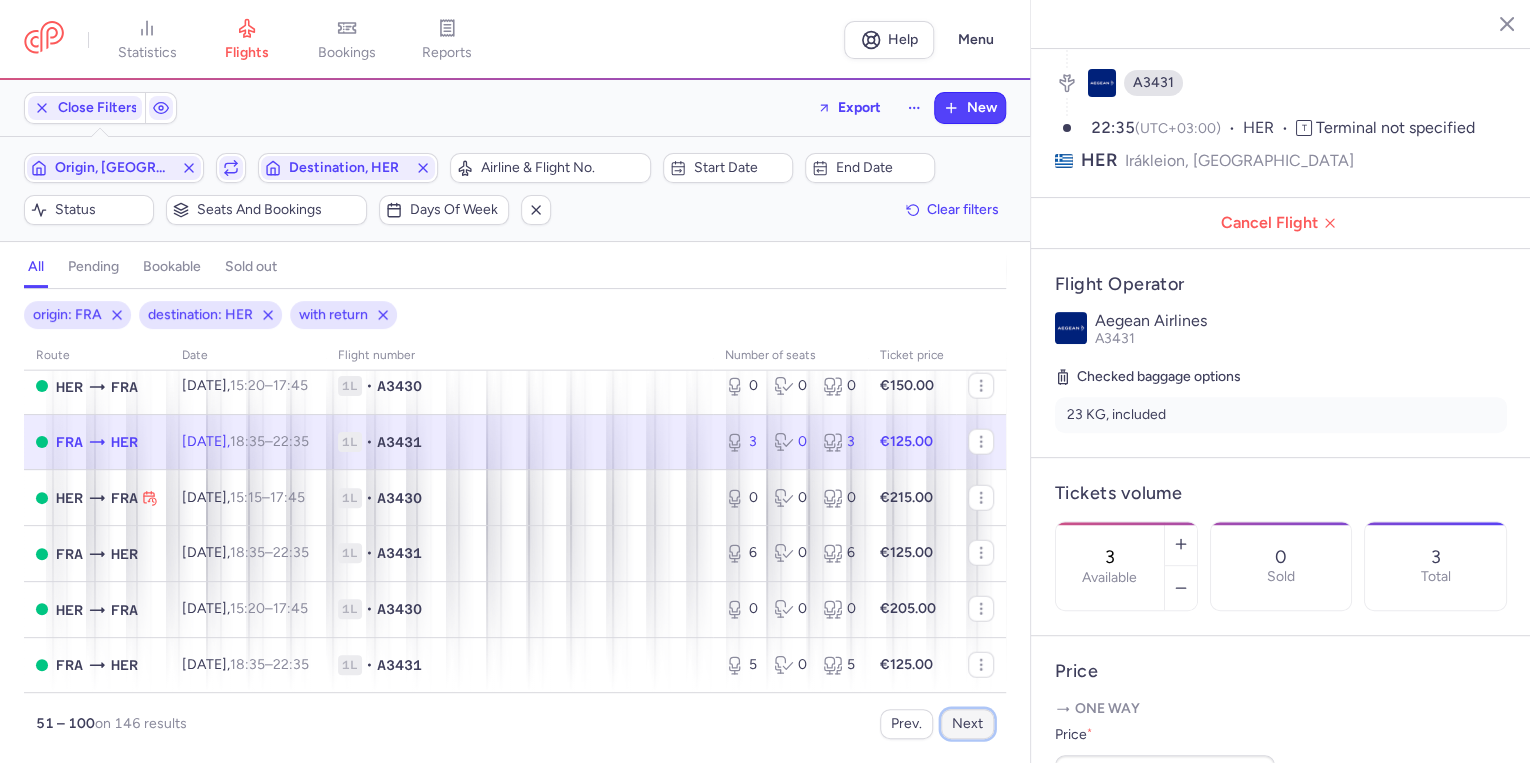 click on "Next" at bounding box center (967, 724) 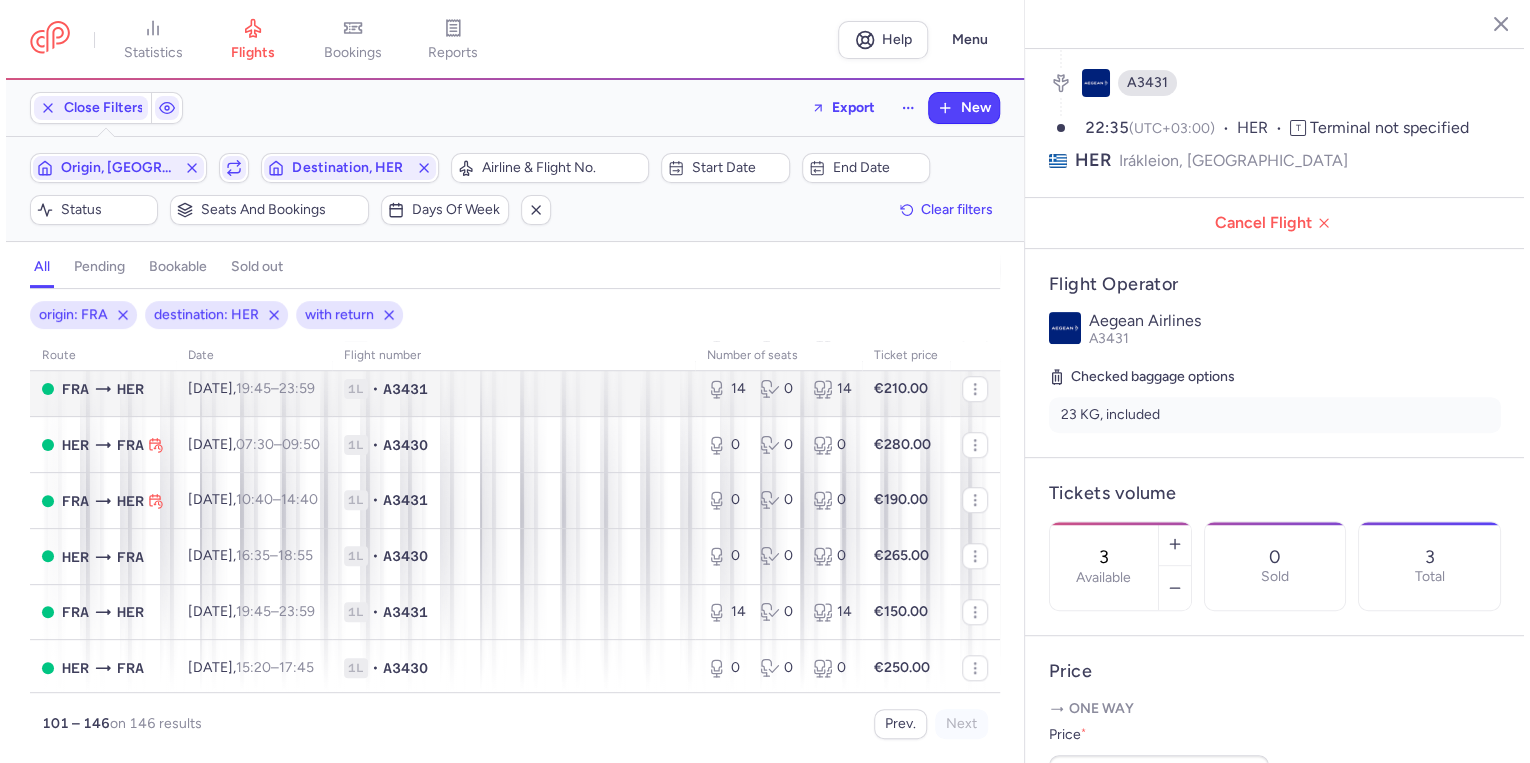 scroll, scrollTop: 880, scrollLeft: 0, axis: vertical 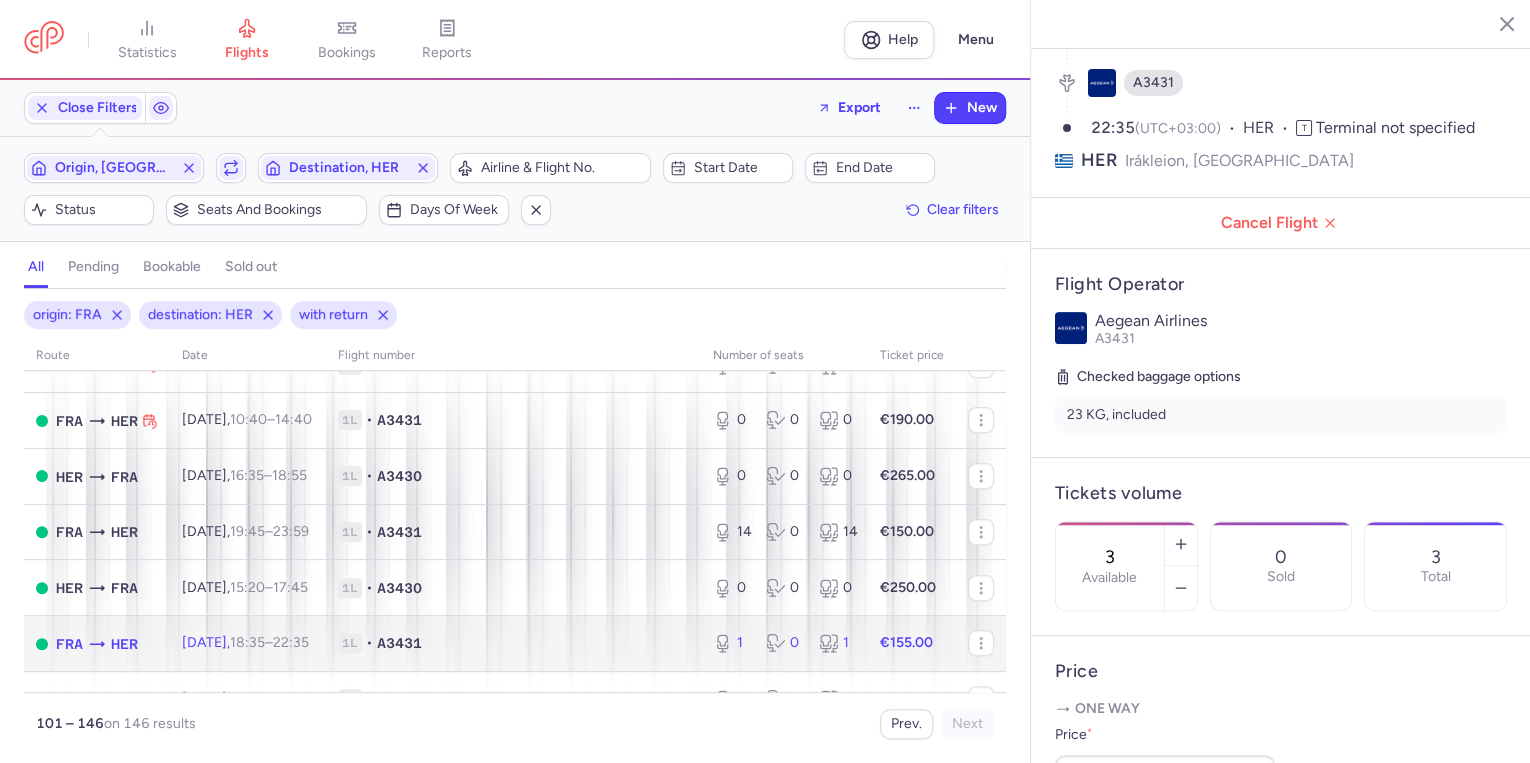 click on "1L • A3431" at bounding box center [513, 643] 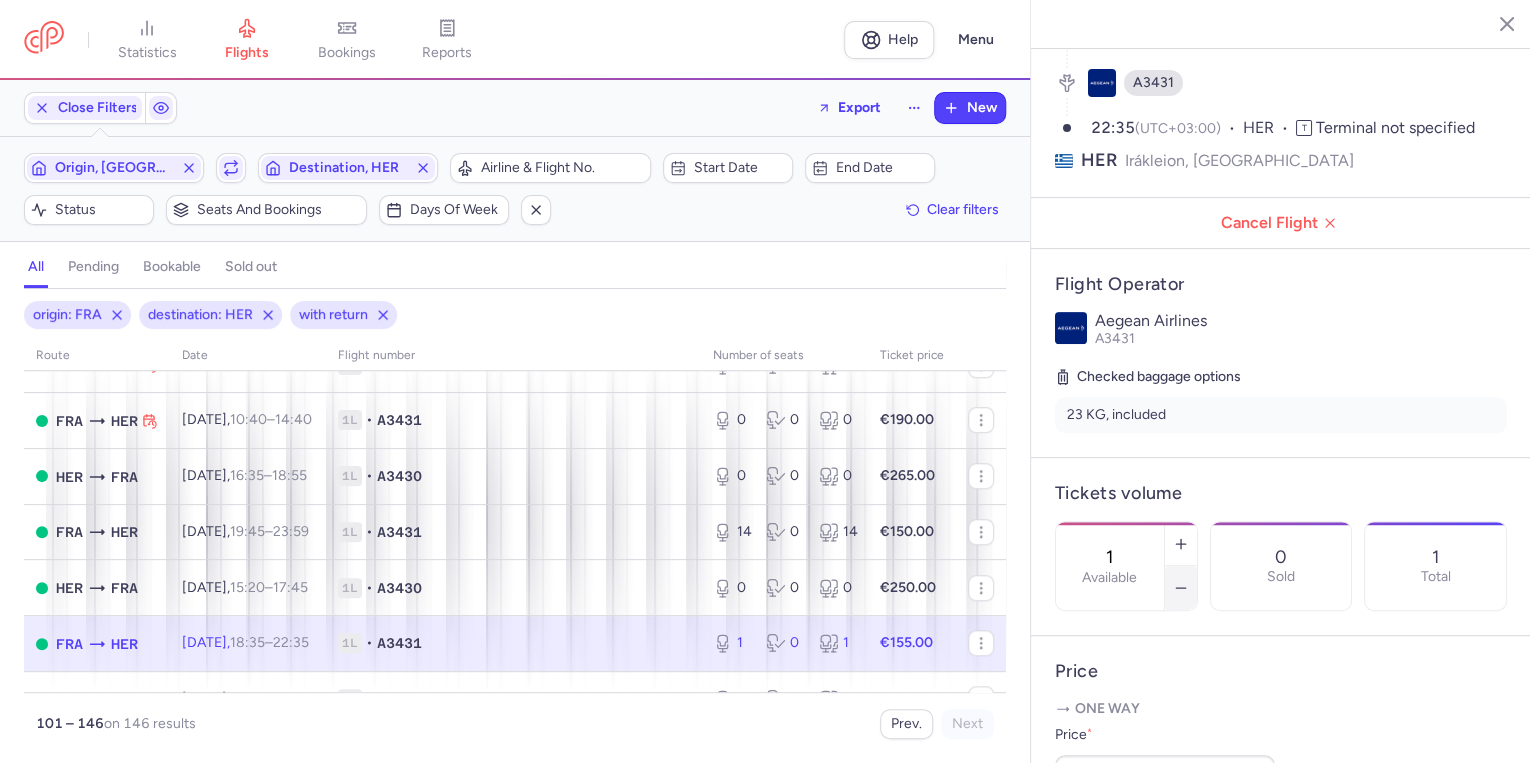 click 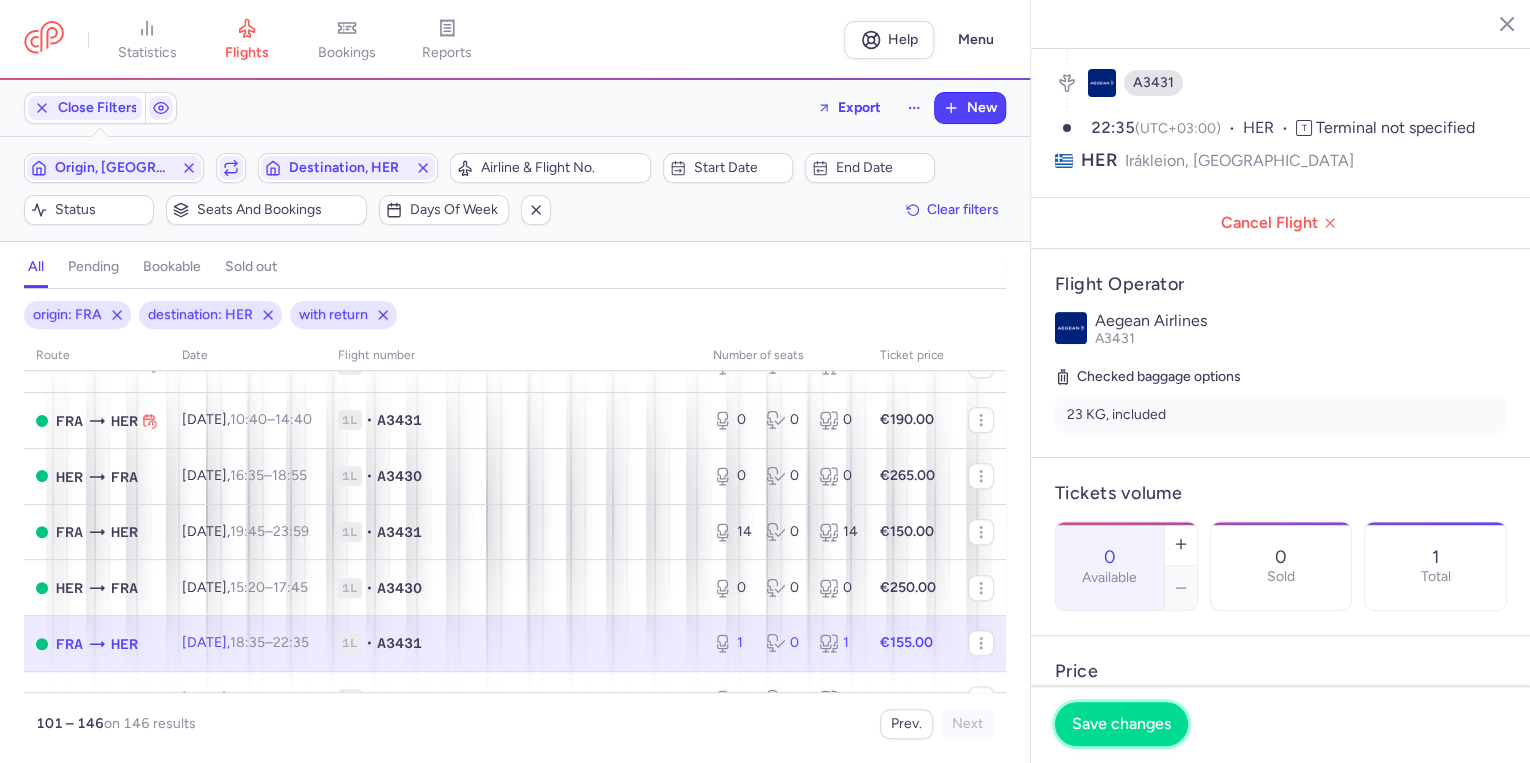 click on "Save changes" at bounding box center (1121, 724) 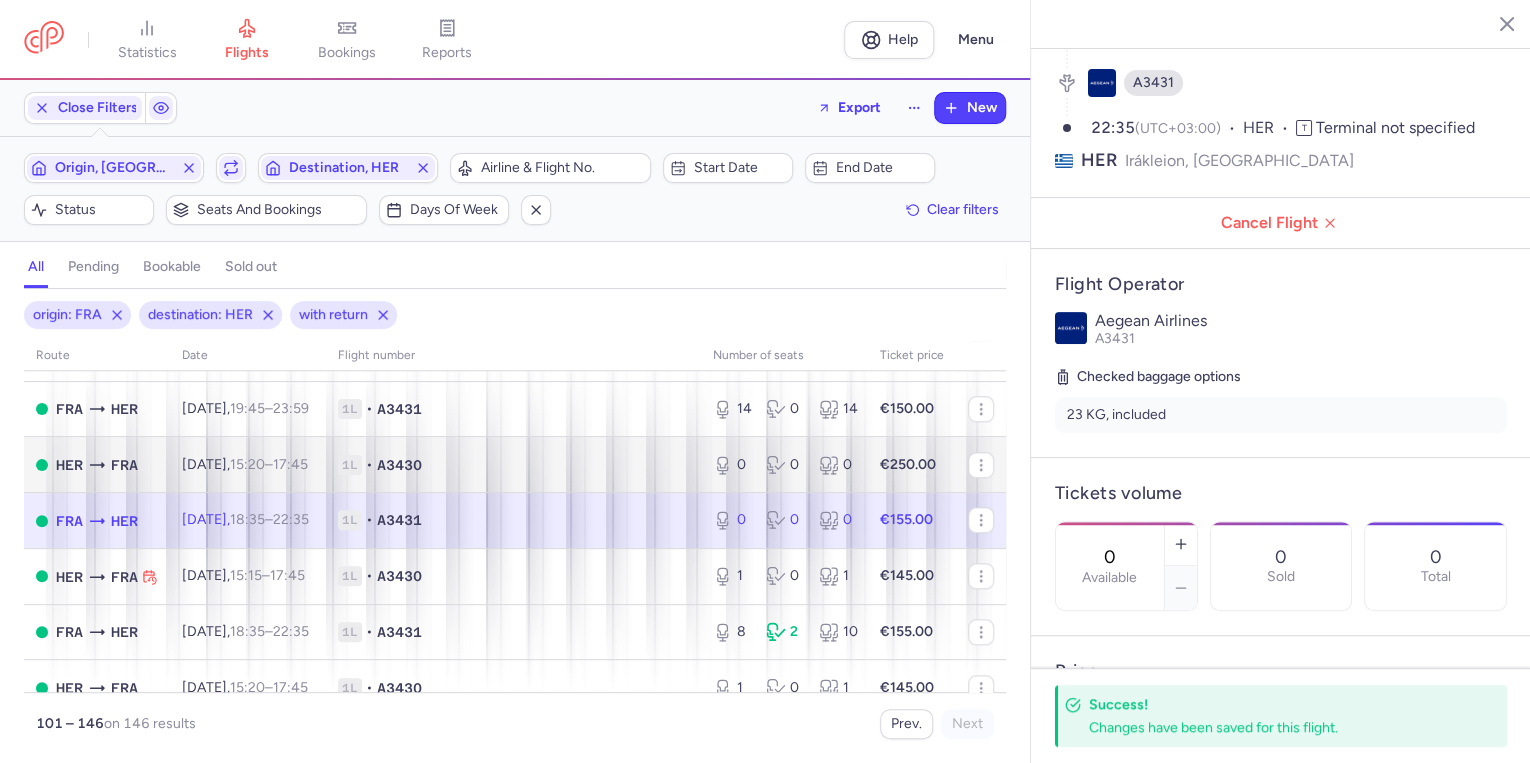 scroll, scrollTop: 1040, scrollLeft: 0, axis: vertical 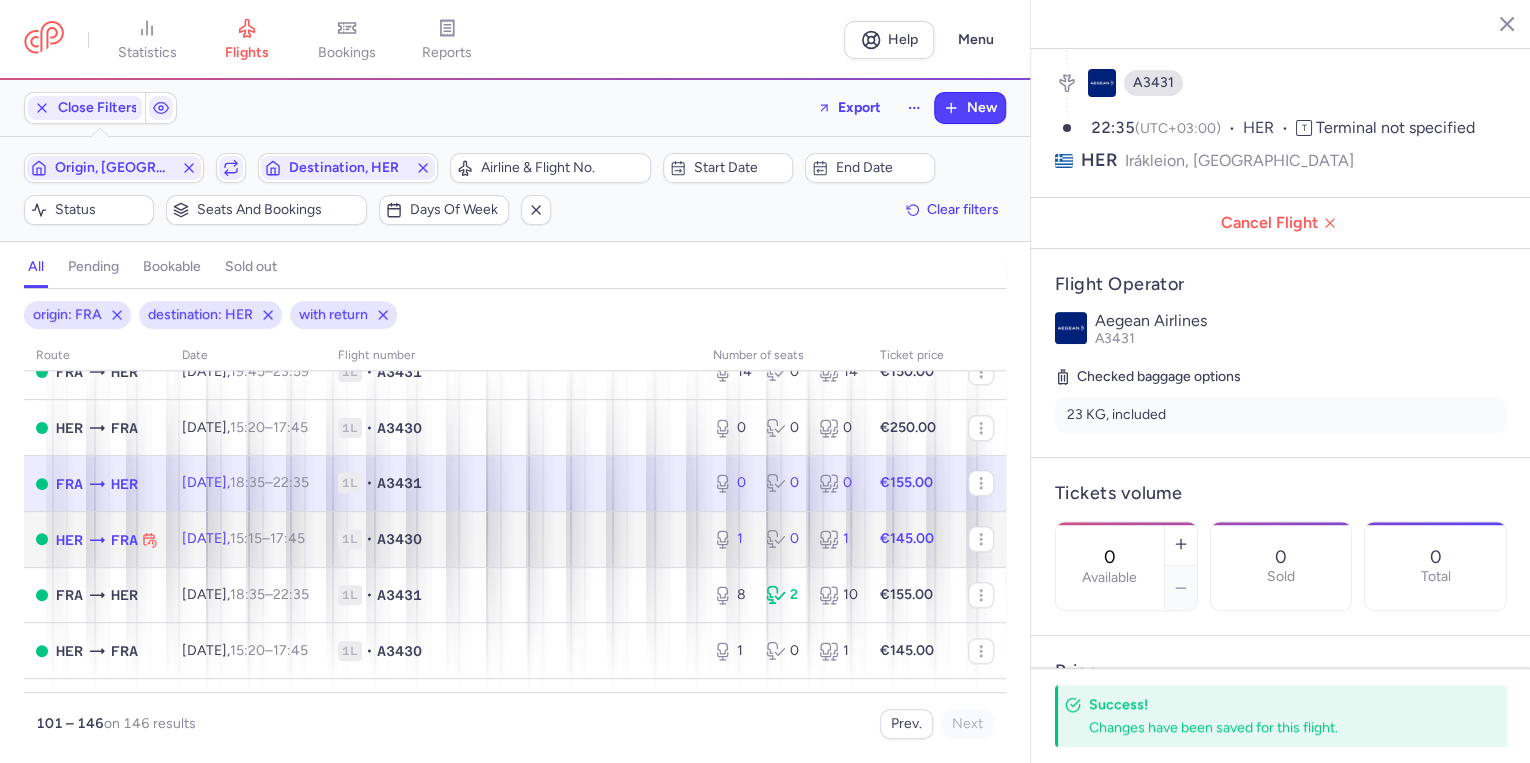 click on "1L • A3430" at bounding box center (513, 539) 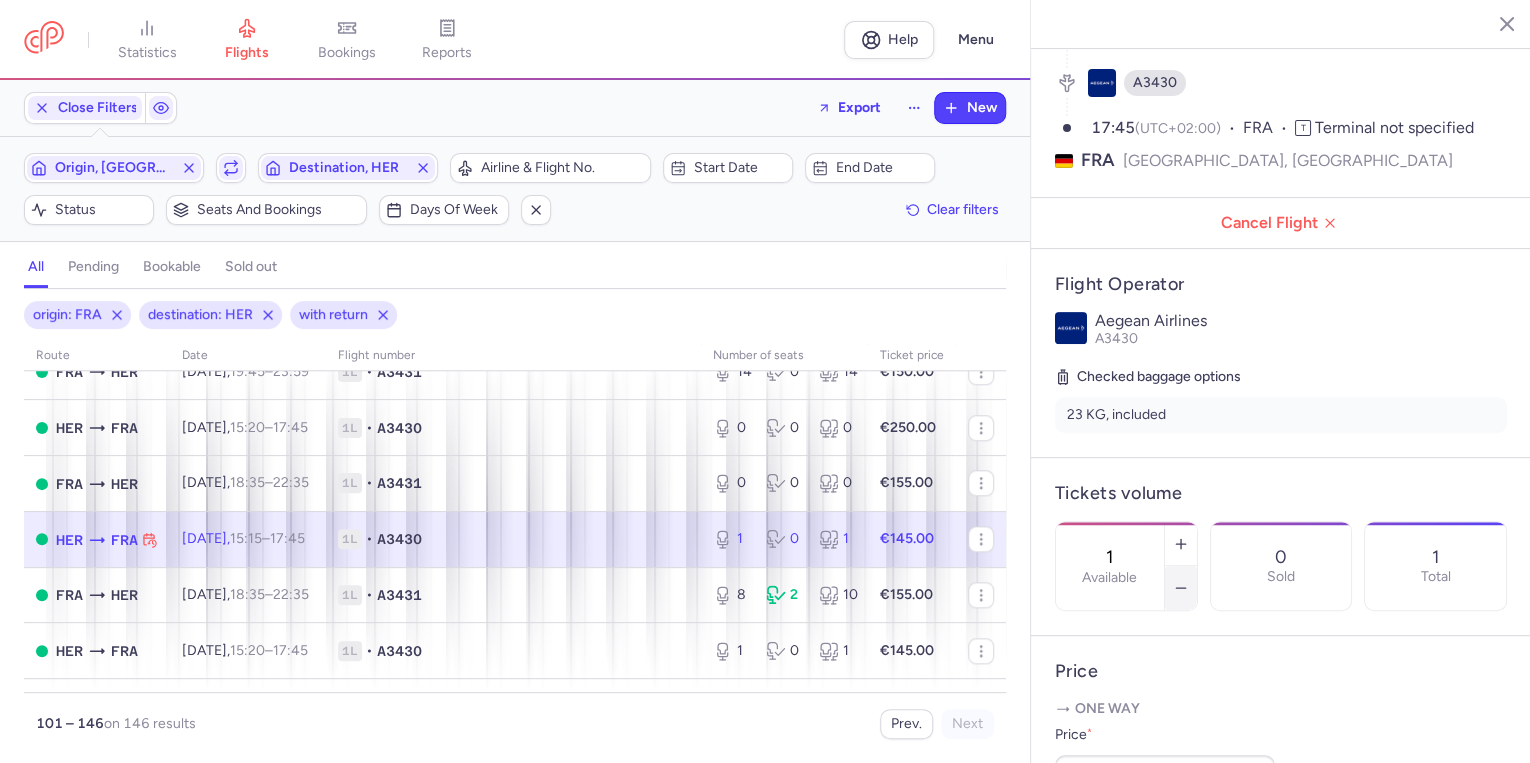 click 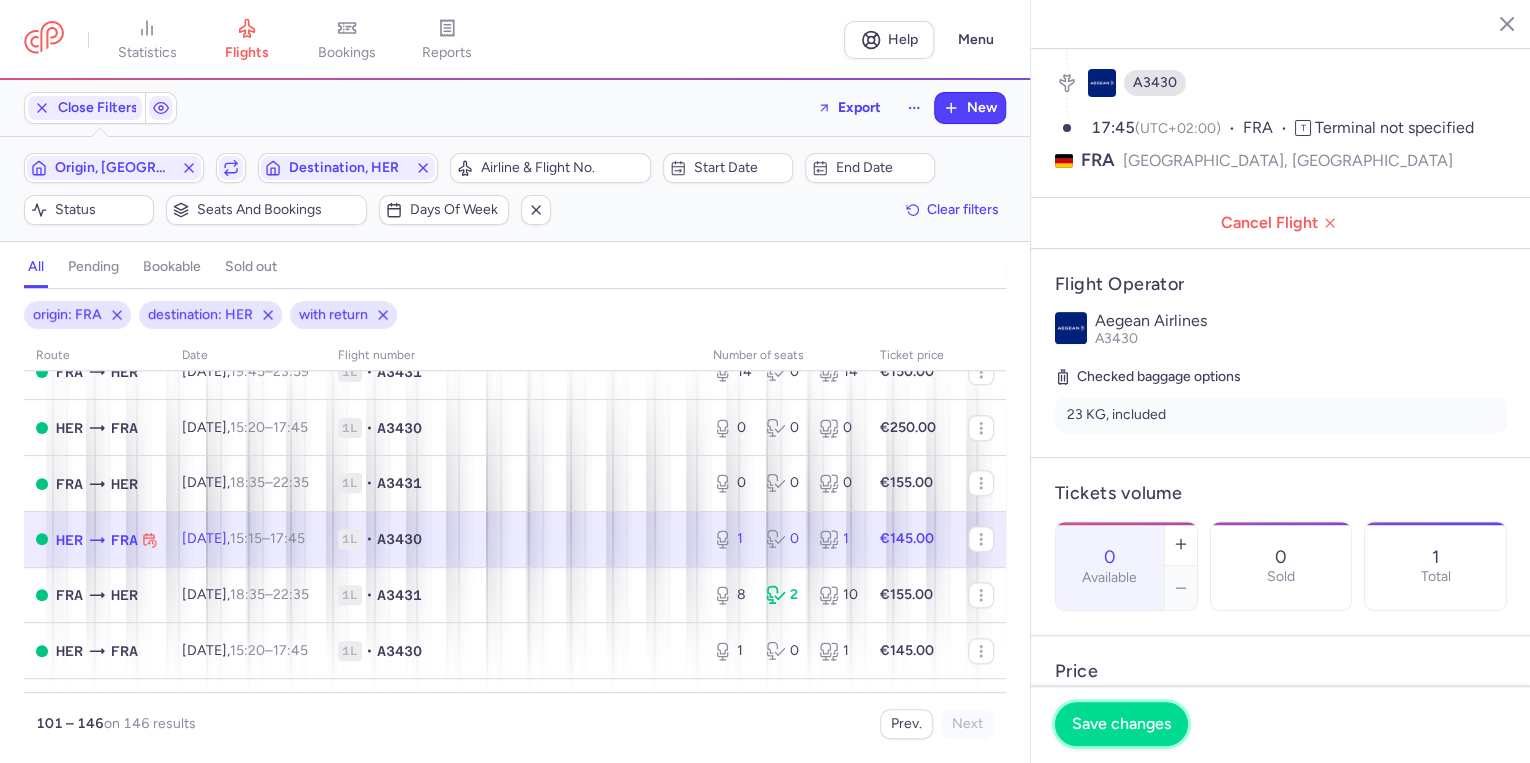 click on "Save changes" at bounding box center [1121, 724] 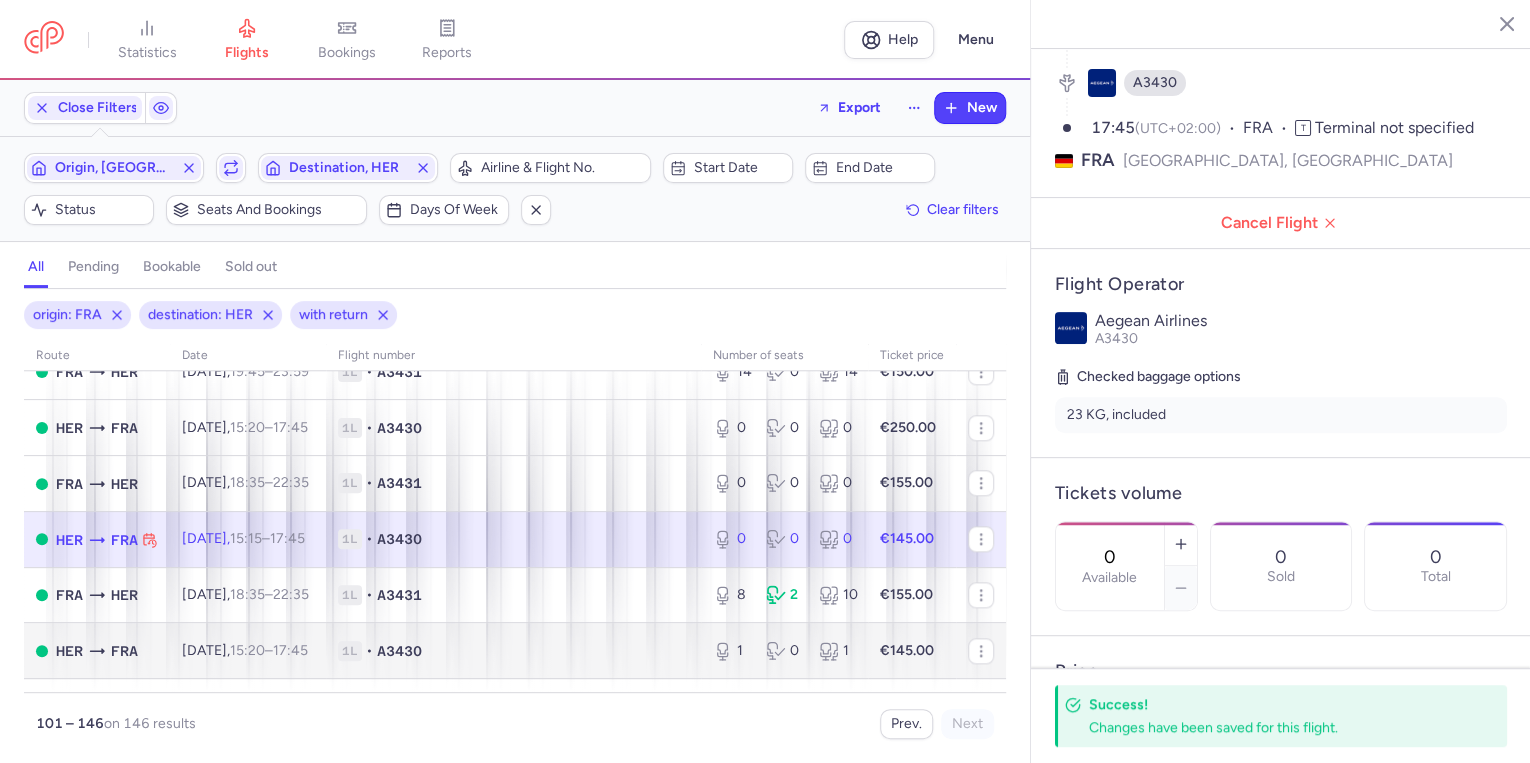 scroll, scrollTop: 1120, scrollLeft: 0, axis: vertical 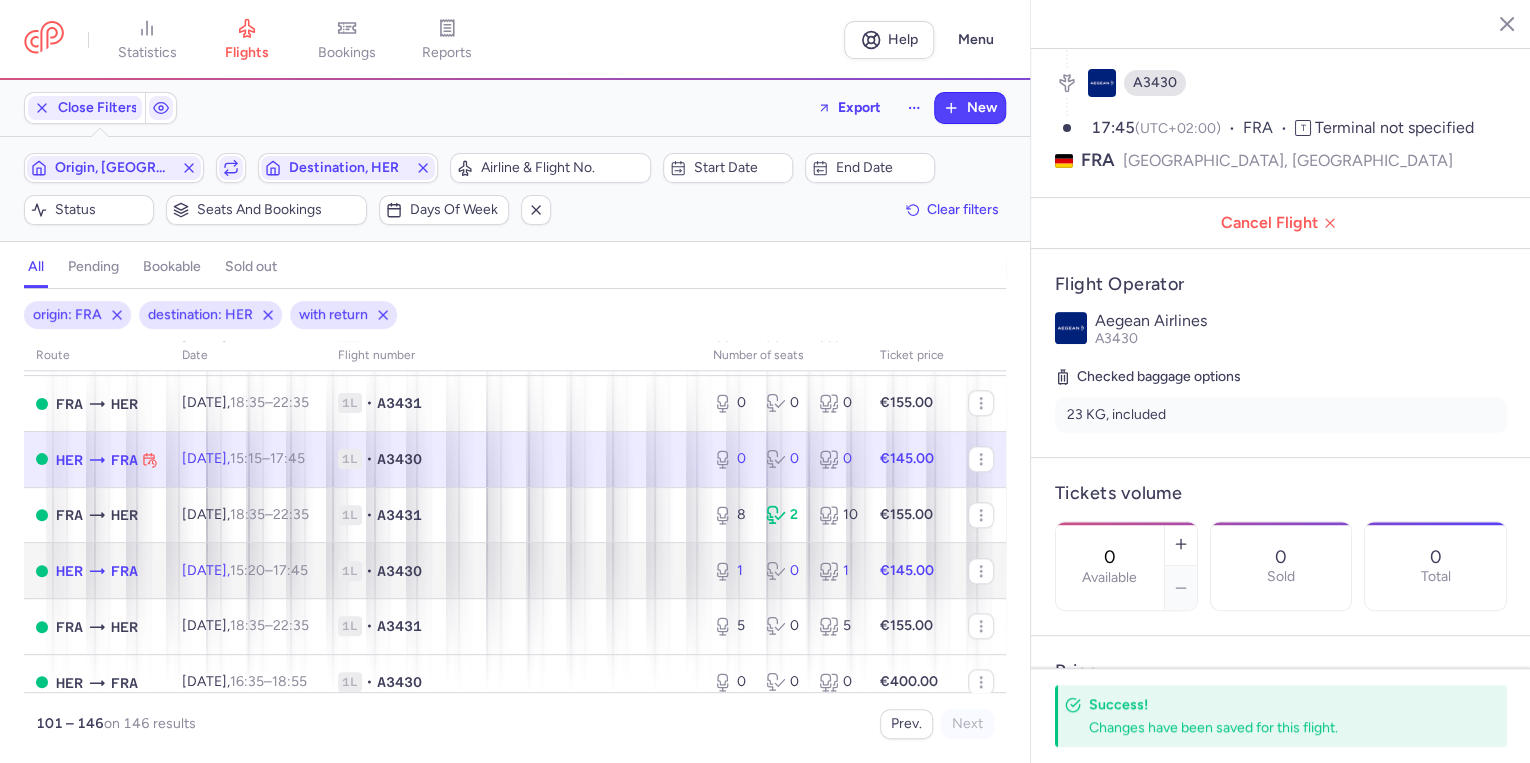 click on "1L • A3430" at bounding box center [513, 571] 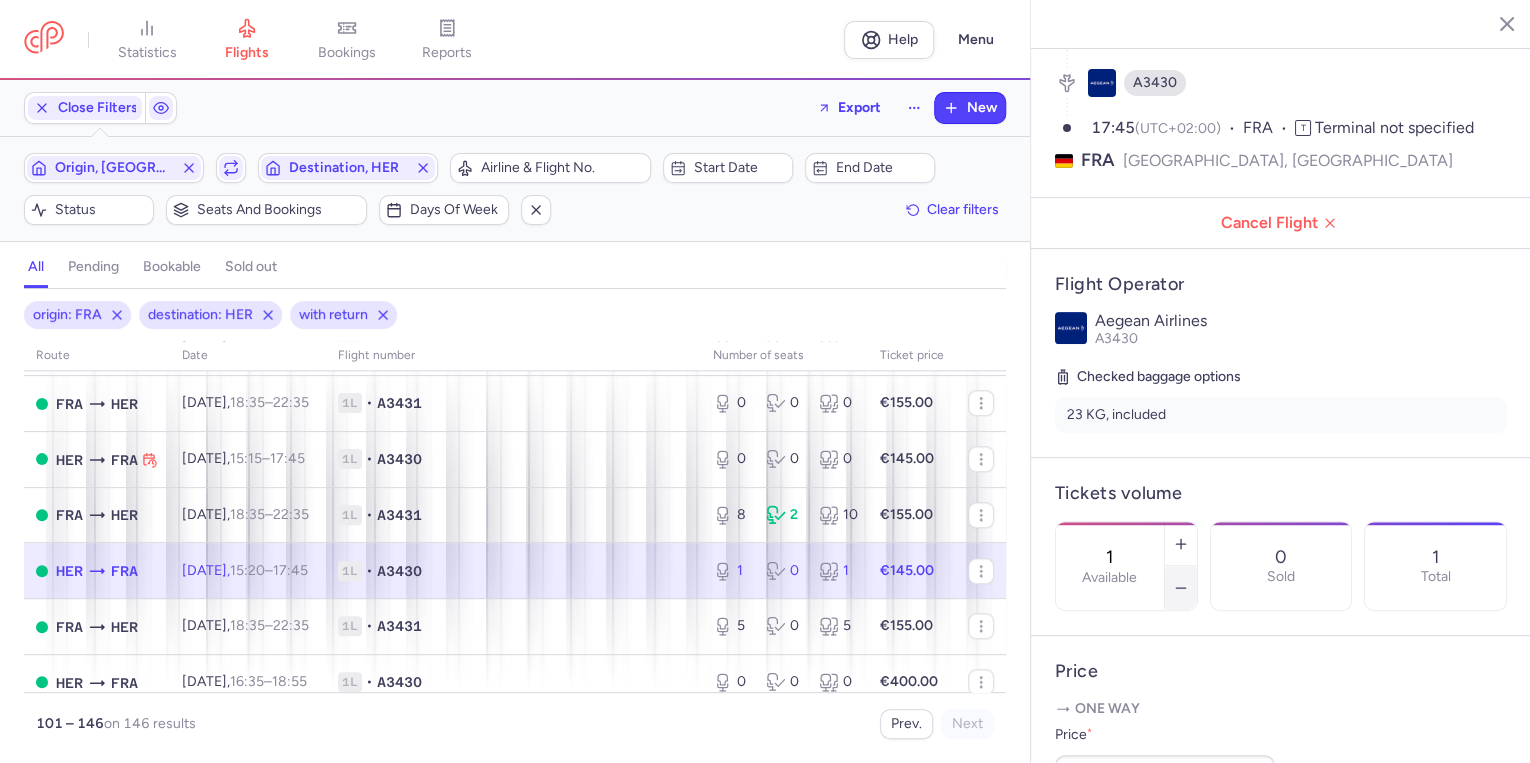 click at bounding box center [1181, 588] 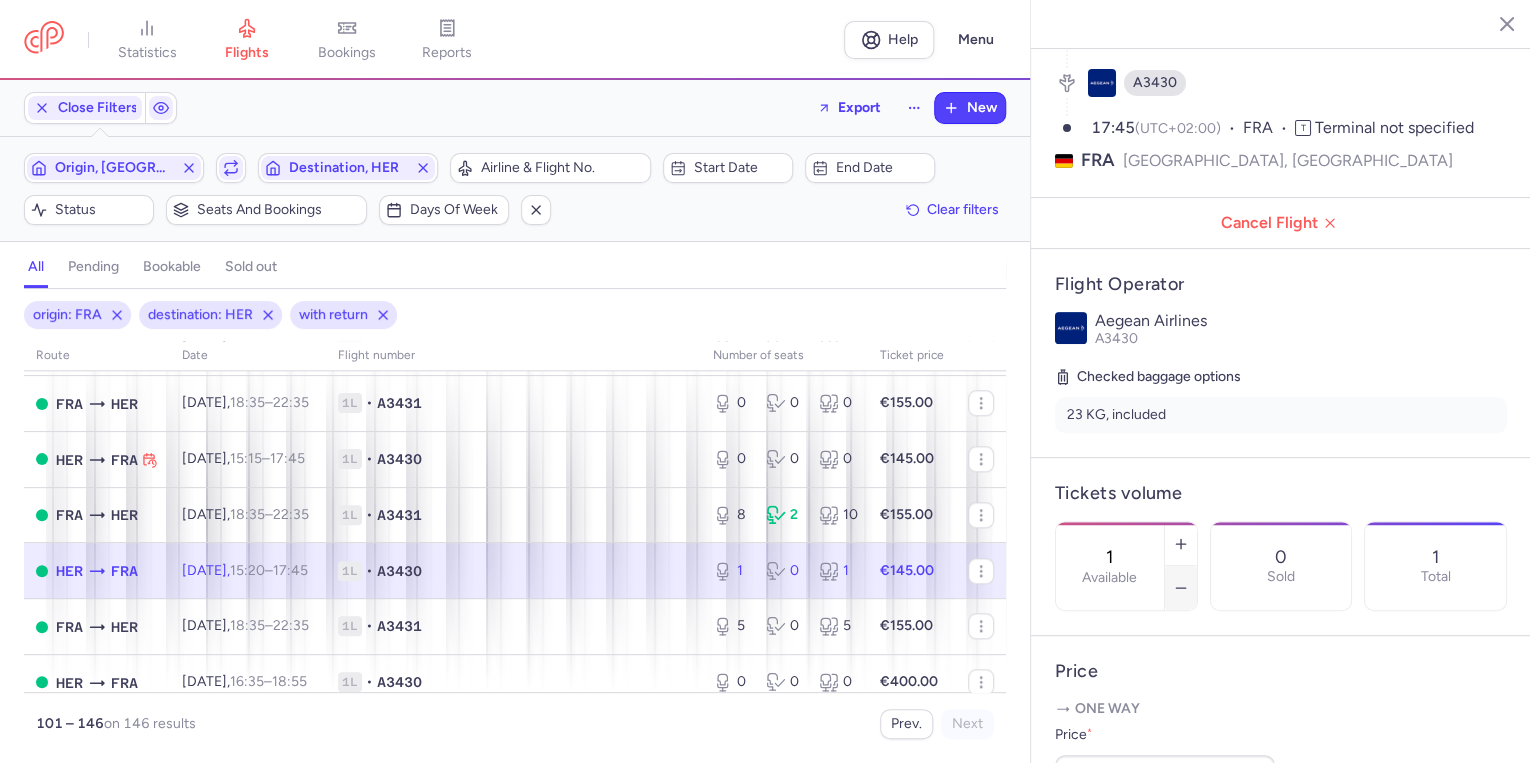 type on "0" 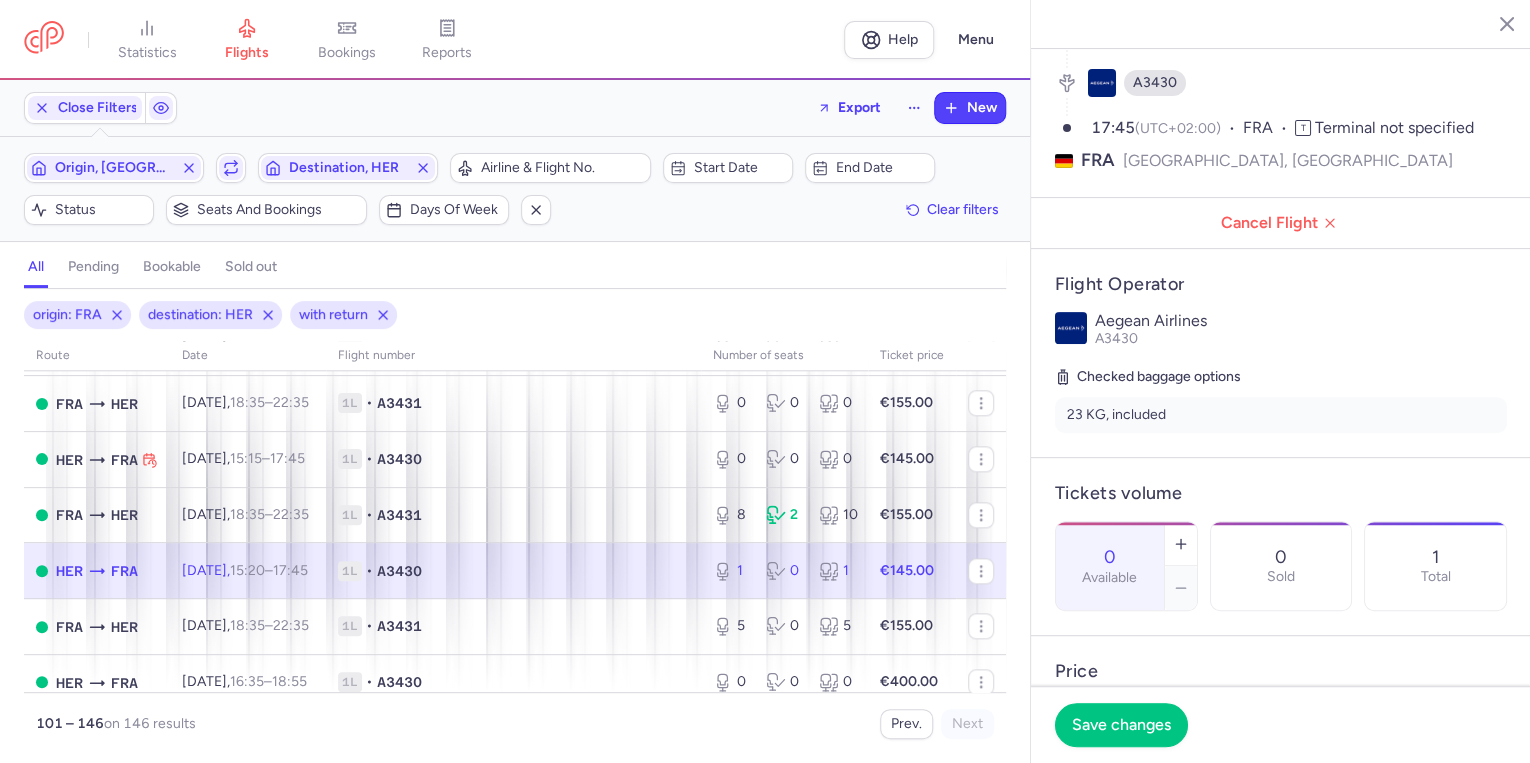 click on "Save changes" 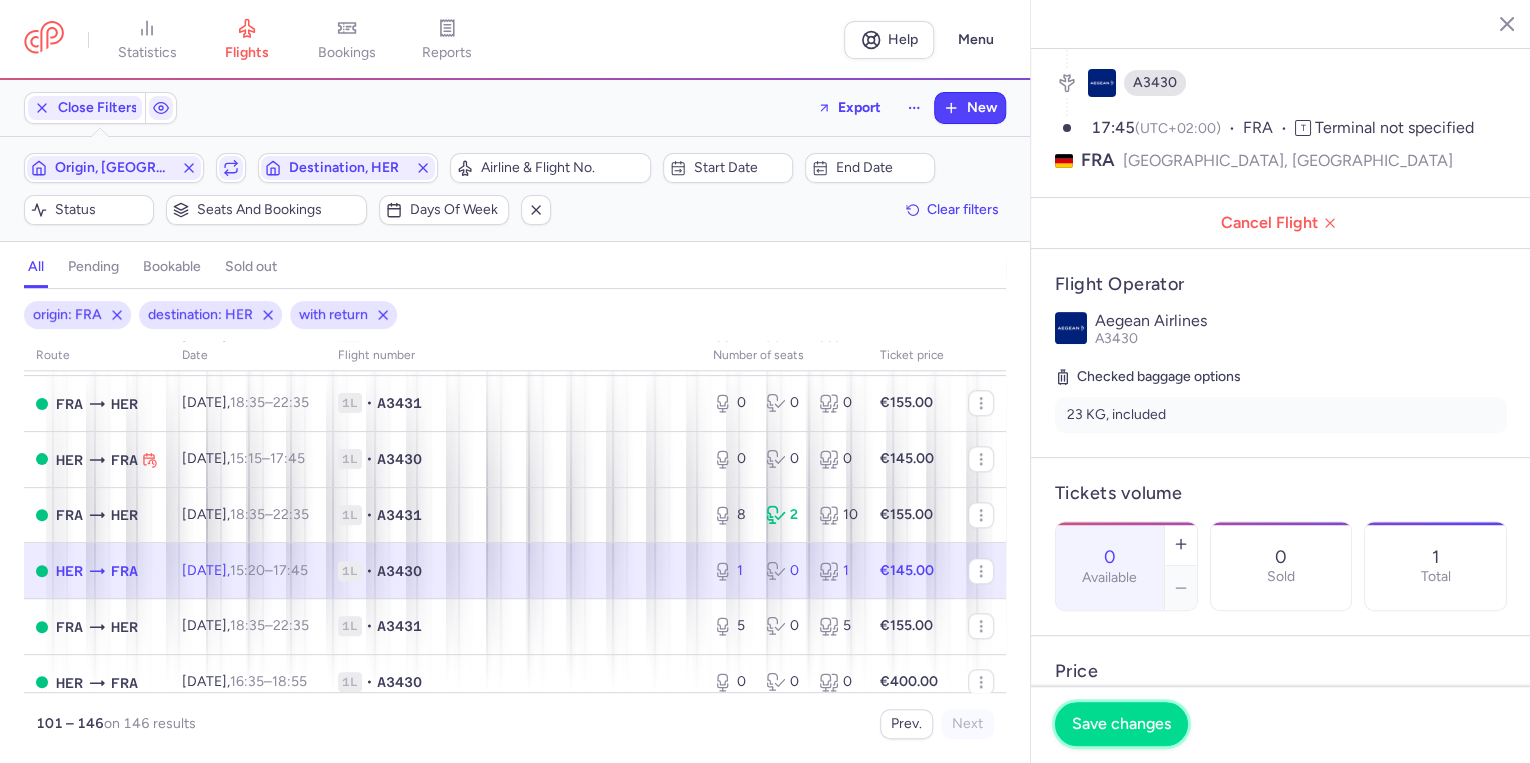 click on "Save changes" at bounding box center (1121, 724) 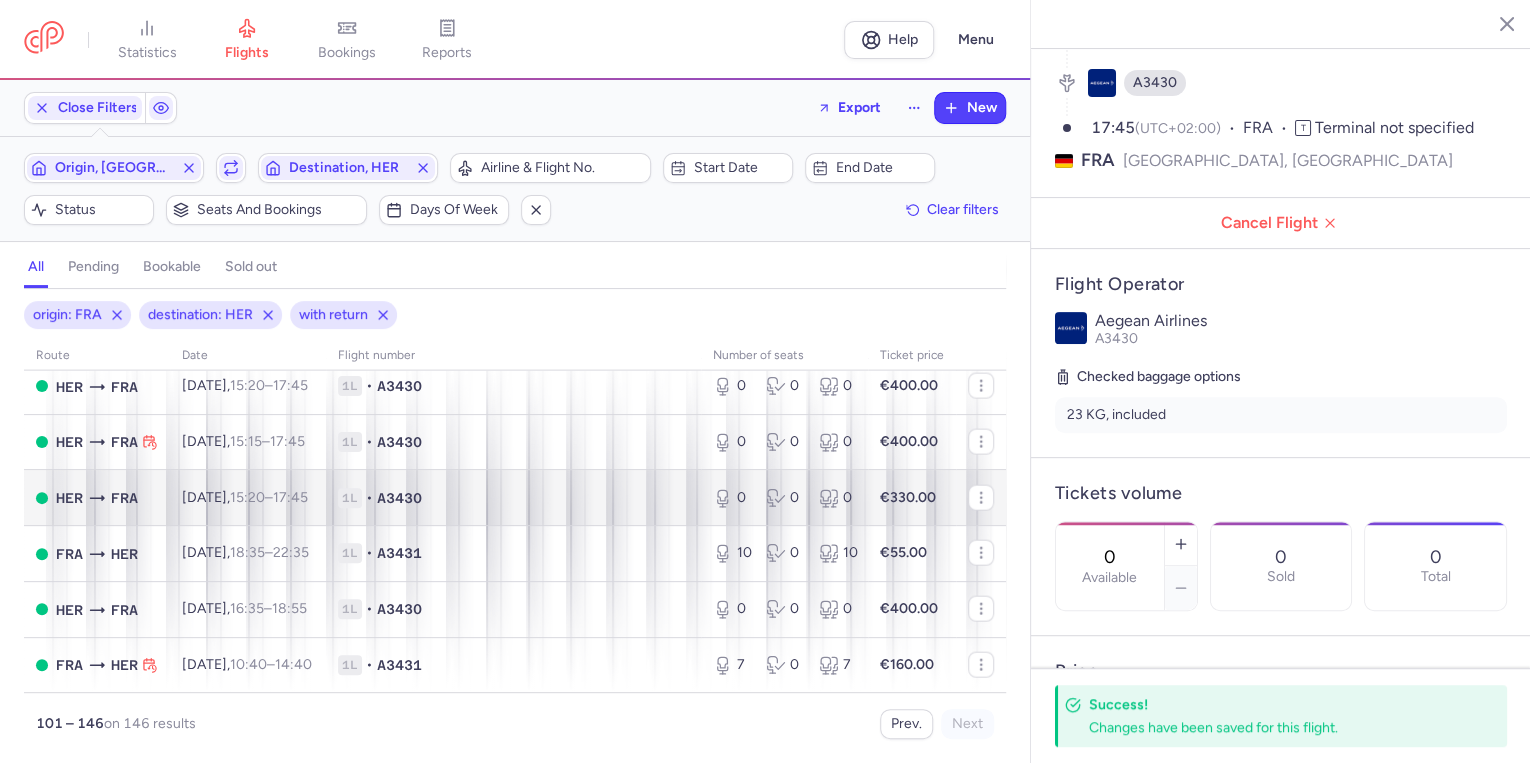 scroll, scrollTop: 2365, scrollLeft: 0, axis: vertical 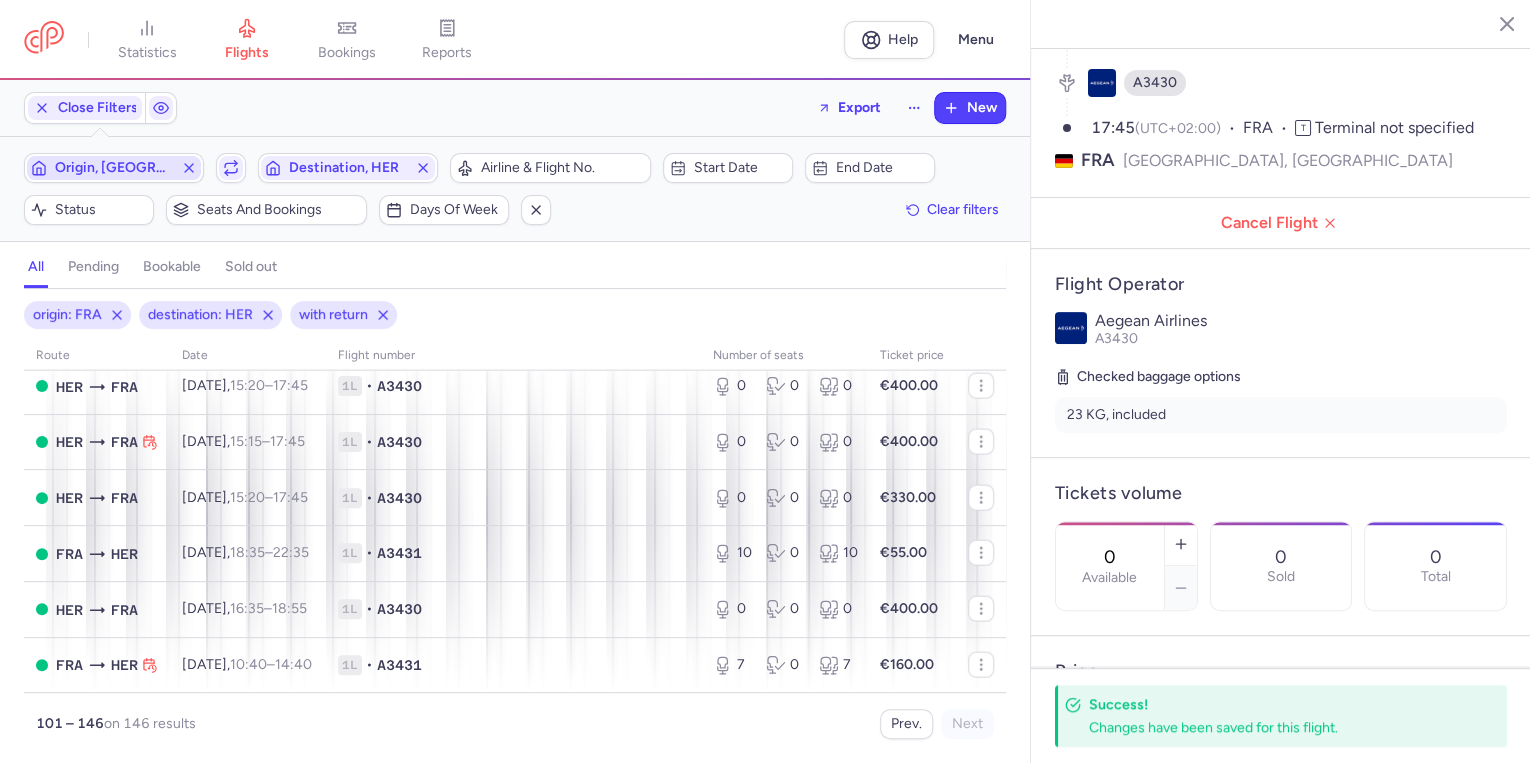 click on "Origin, [GEOGRAPHIC_DATA]" at bounding box center (114, 168) 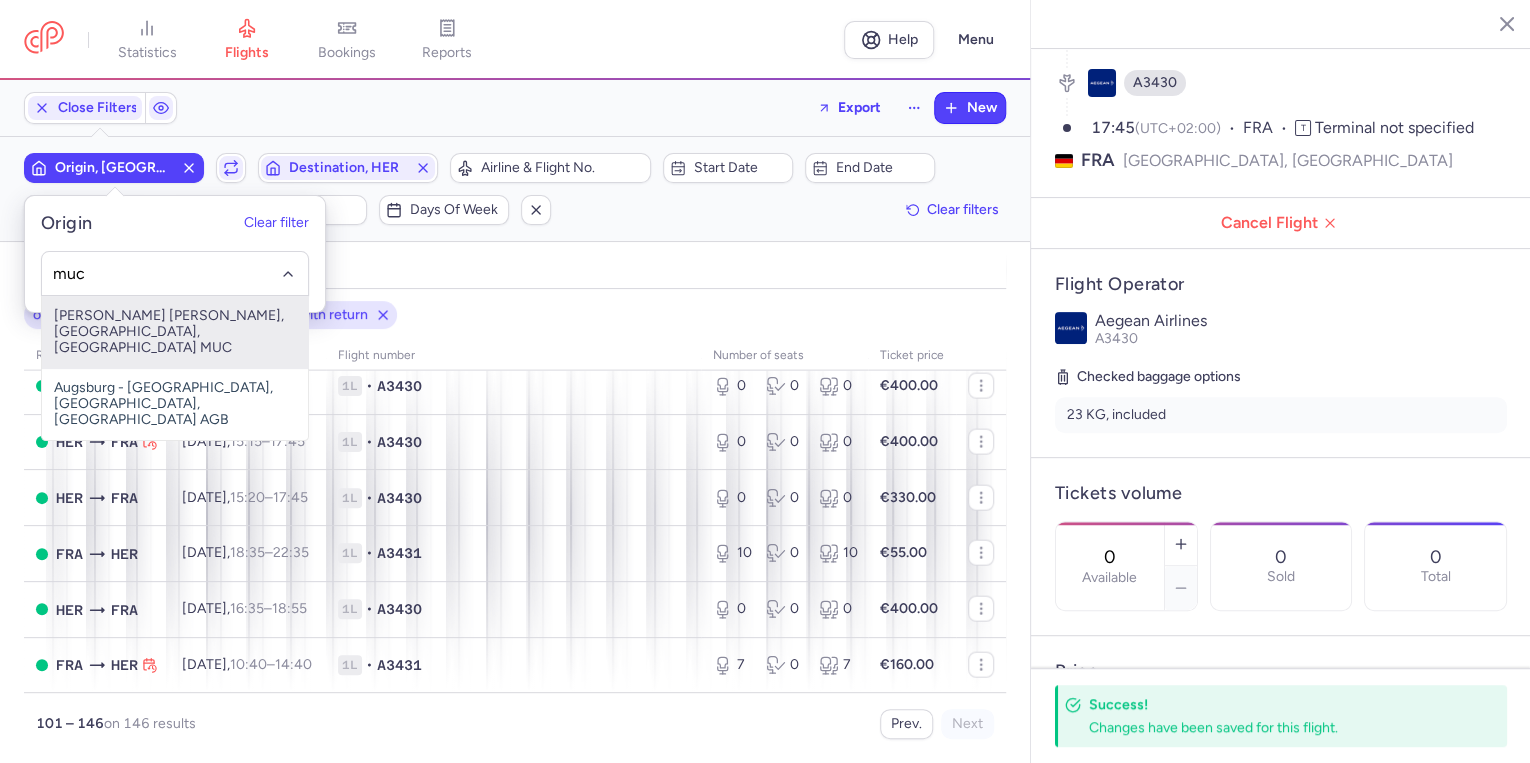 click on "[PERSON_NAME] [PERSON_NAME], [GEOGRAPHIC_DATA], [GEOGRAPHIC_DATA] MUC" at bounding box center [175, 332] 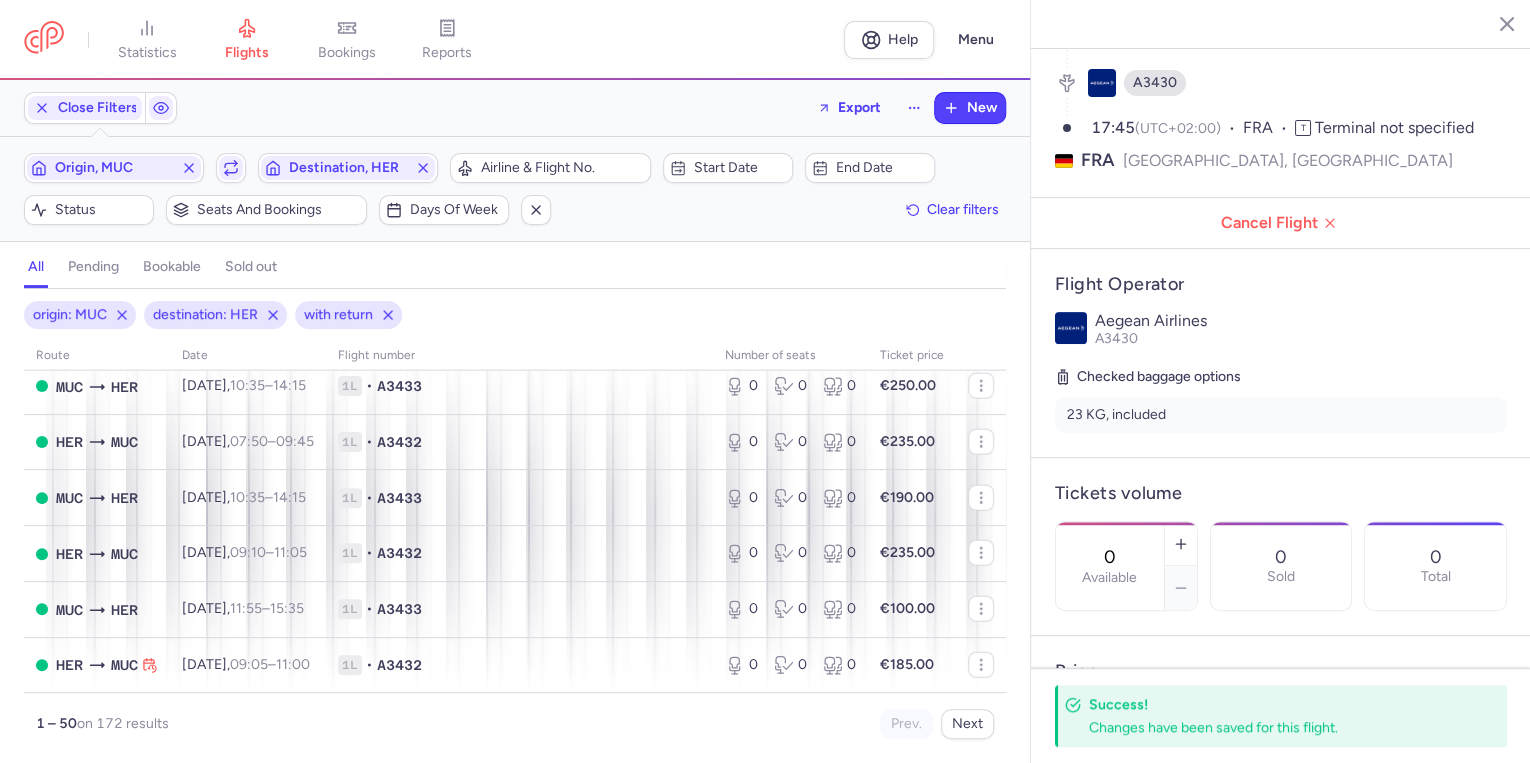 scroll, scrollTop: 2593, scrollLeft: 0, axis: vertical 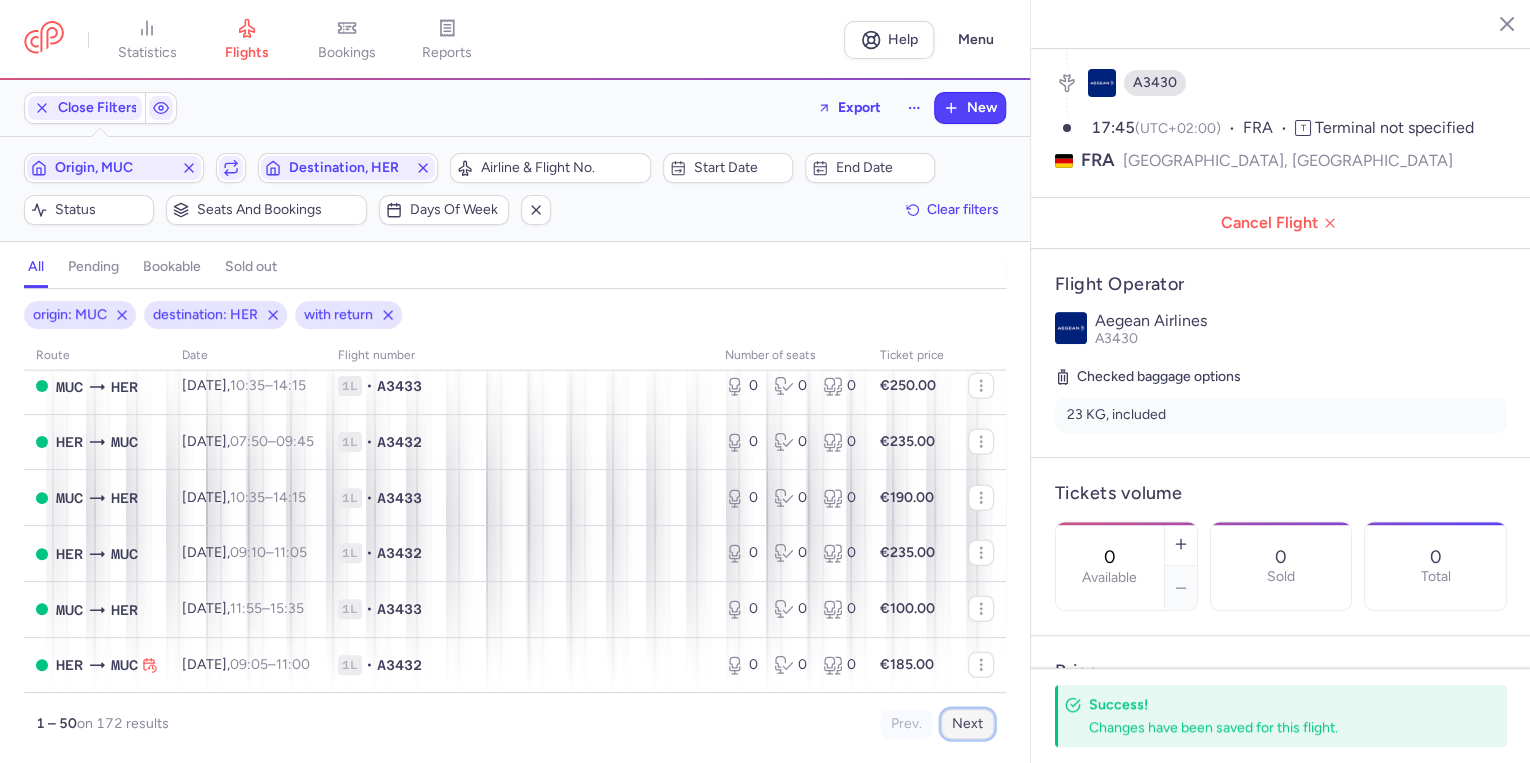 click on "Next" at bounding box center [967, 724] 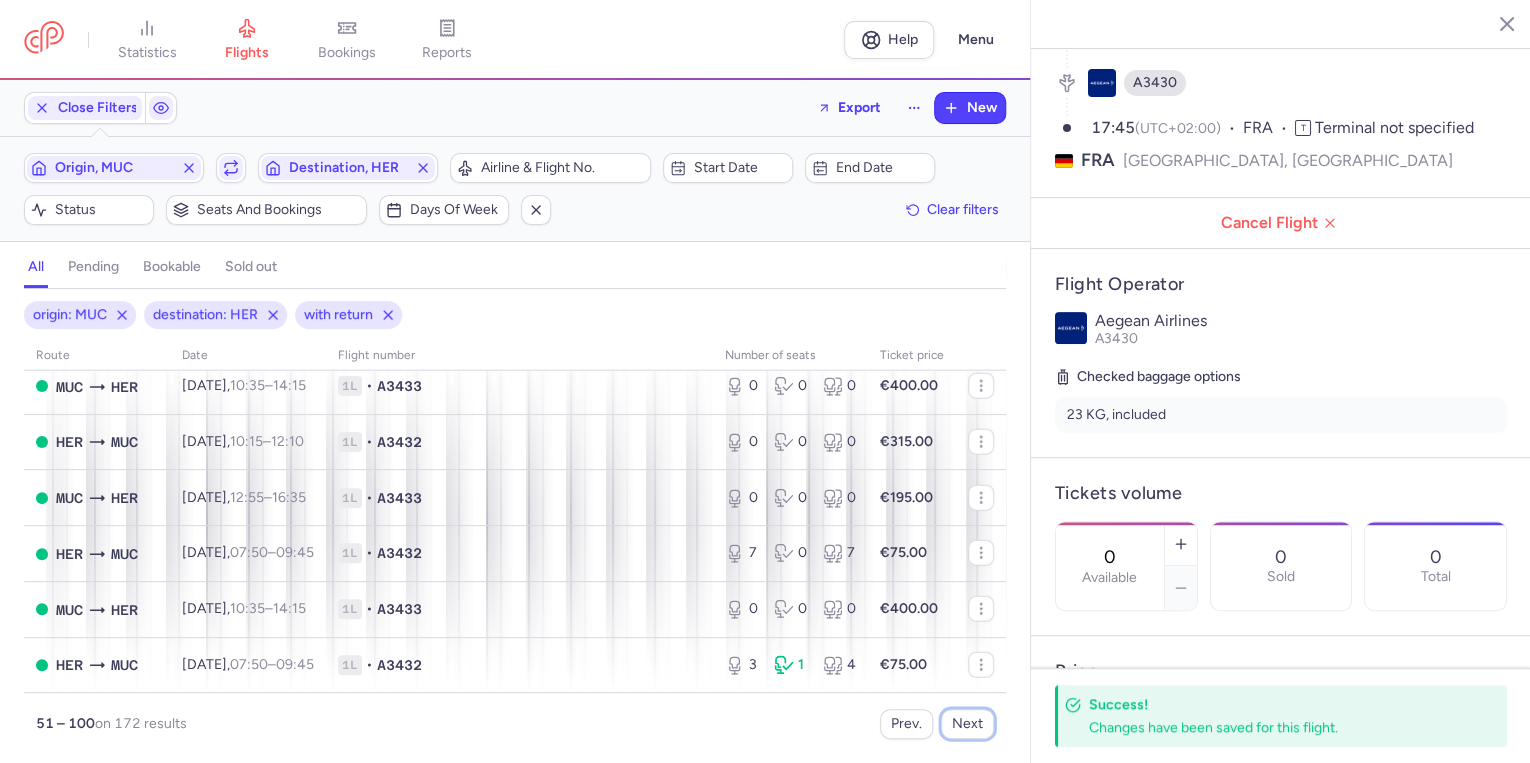 scroll, scrollTop: 2560, scrollLeft: 0, axis: vertical 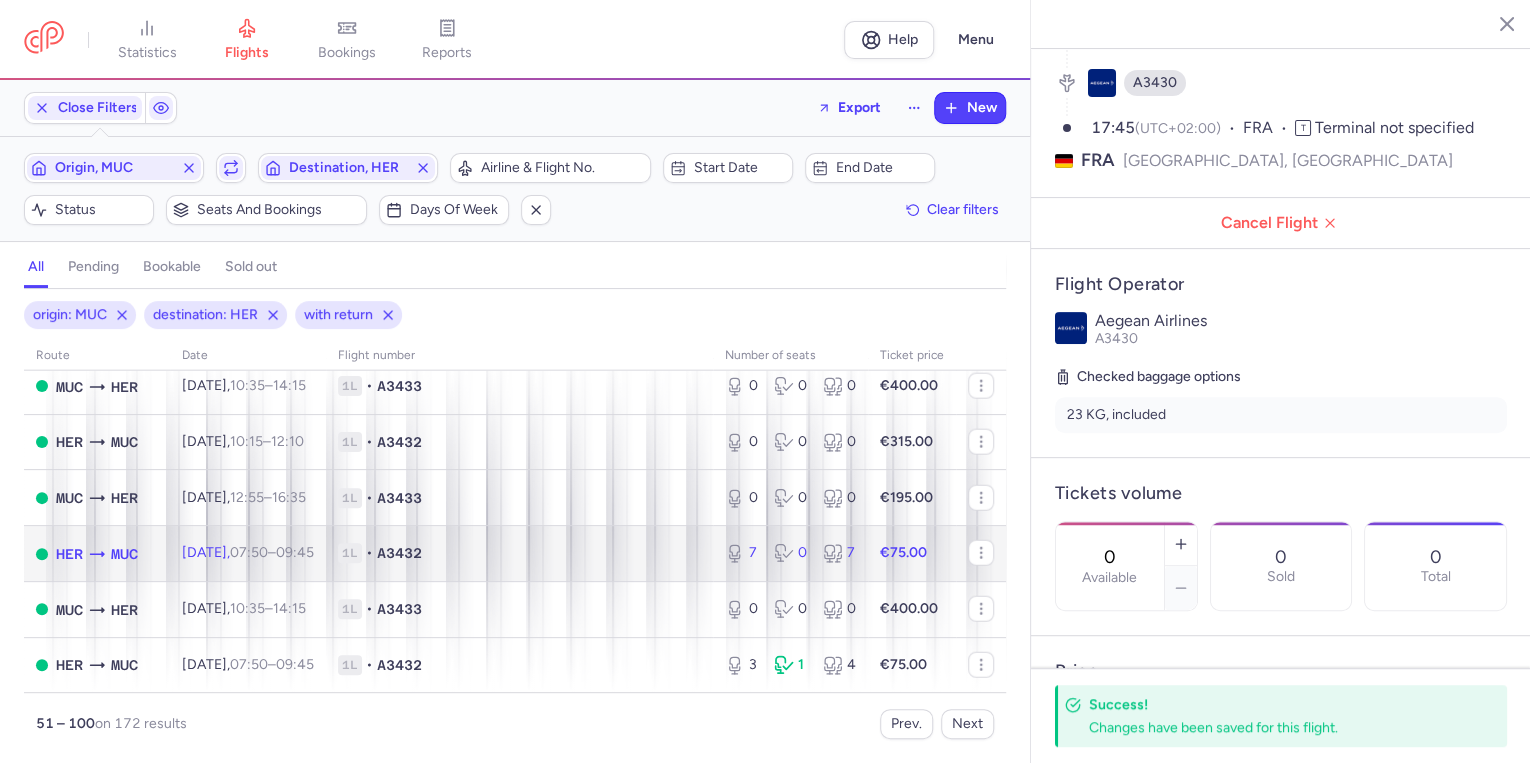click on "1L • A3432" 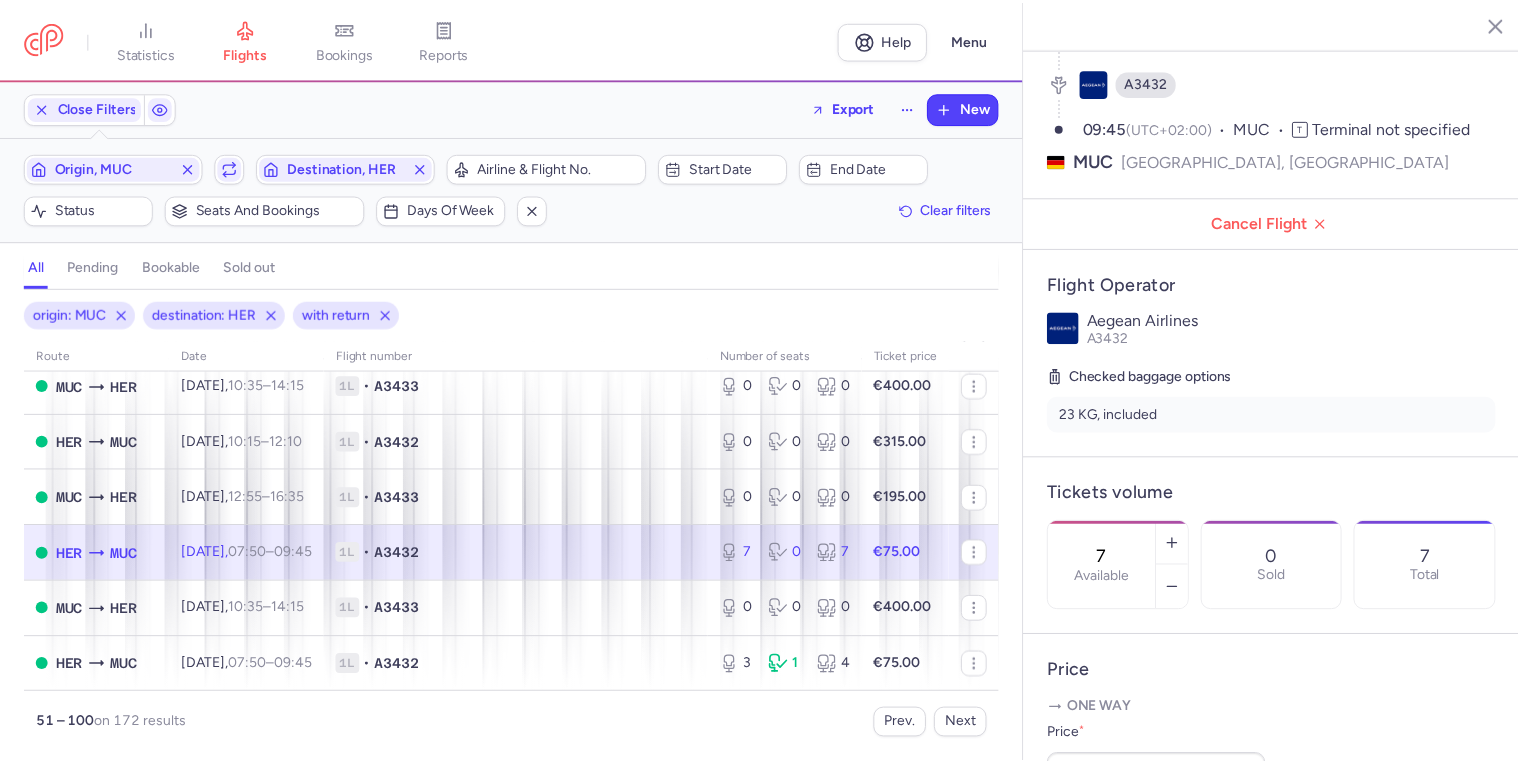 scroll, scrollTop: 2593, scrollLeft: 0, axis: vertical 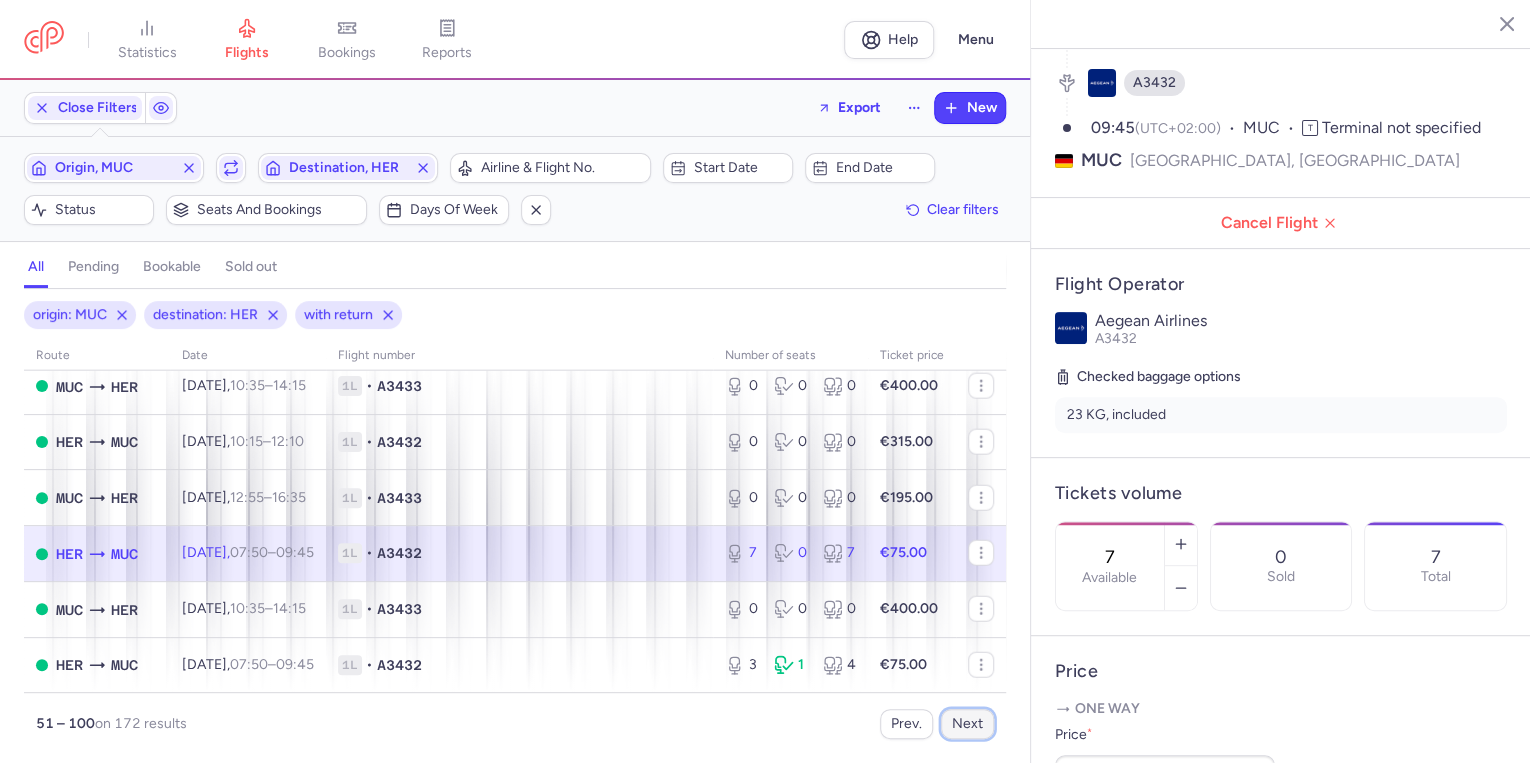 click on "Next" at bounding box center (967, 724) 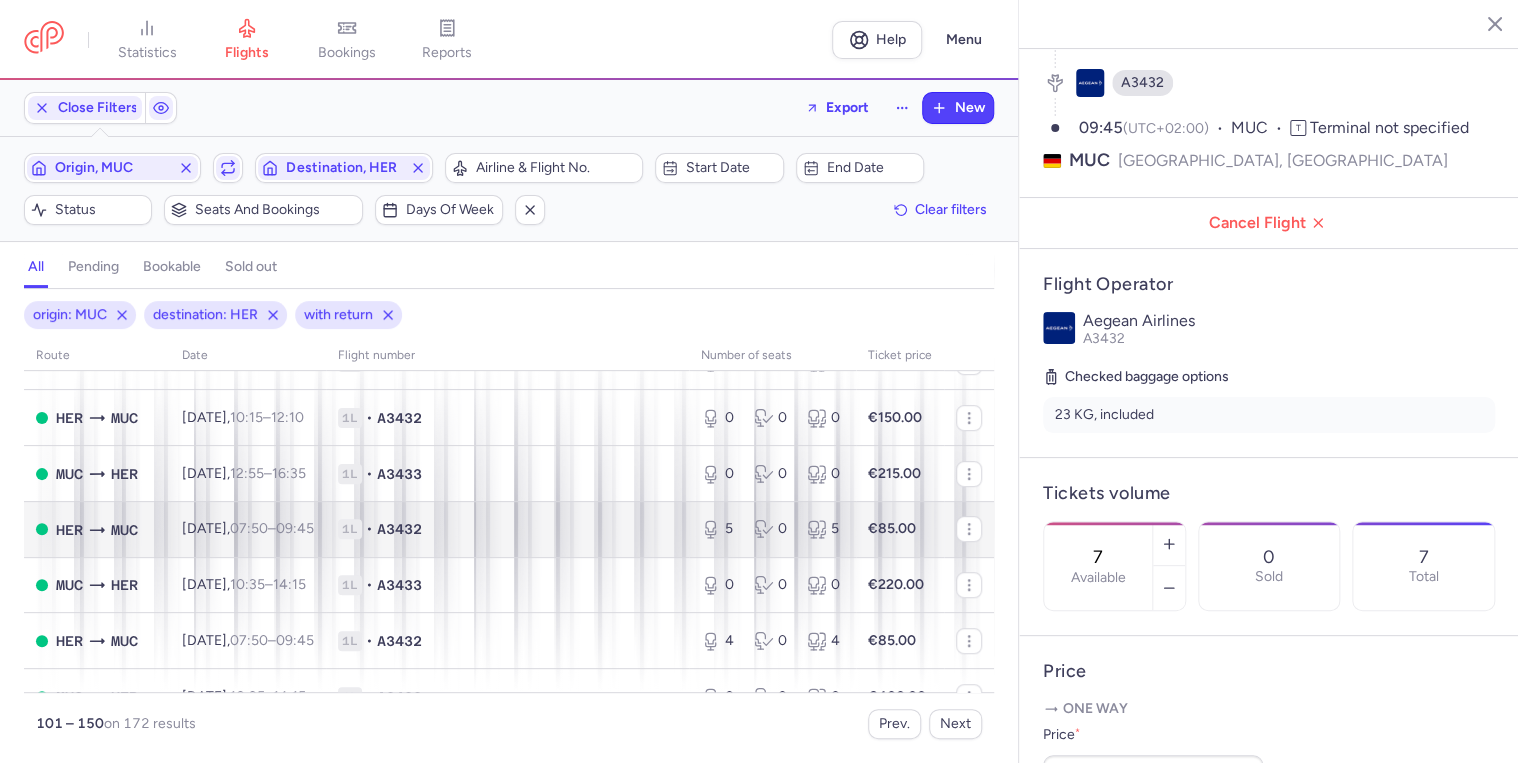 scroll, scrollTop: 560, scrollLeft: 0, axis: vertical 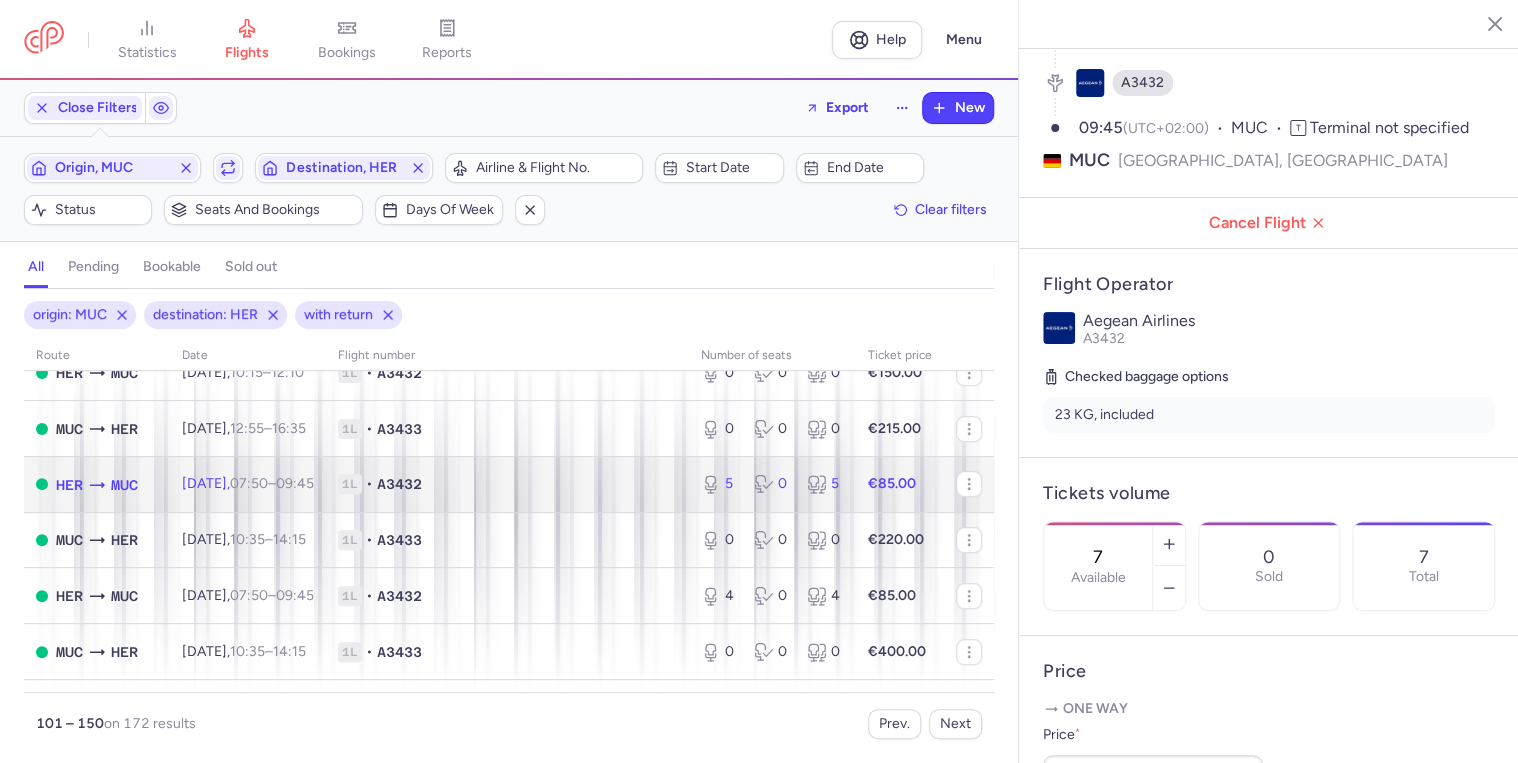 click on "1L • A3432" at bounding box center [507, 484] 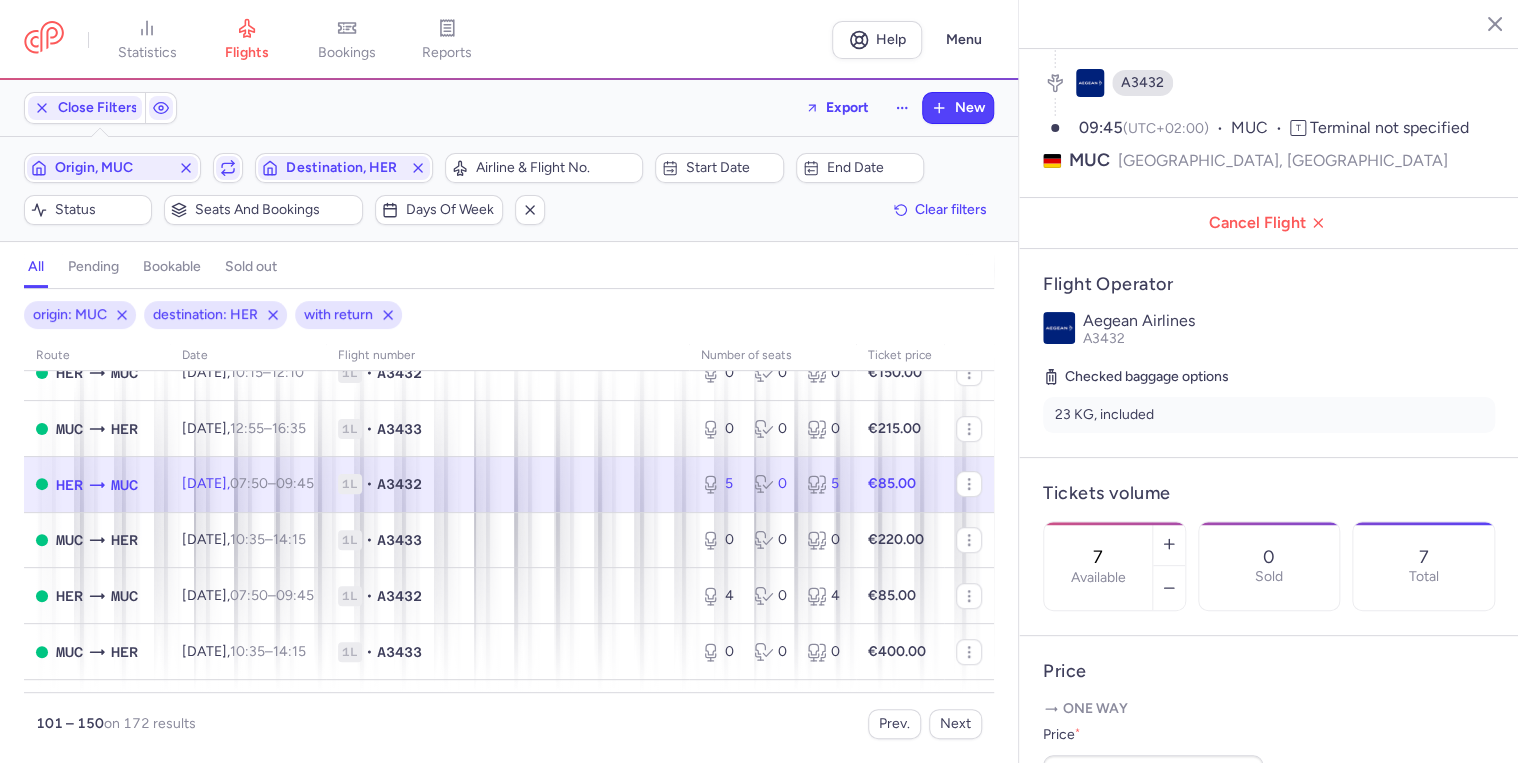 type on "5" 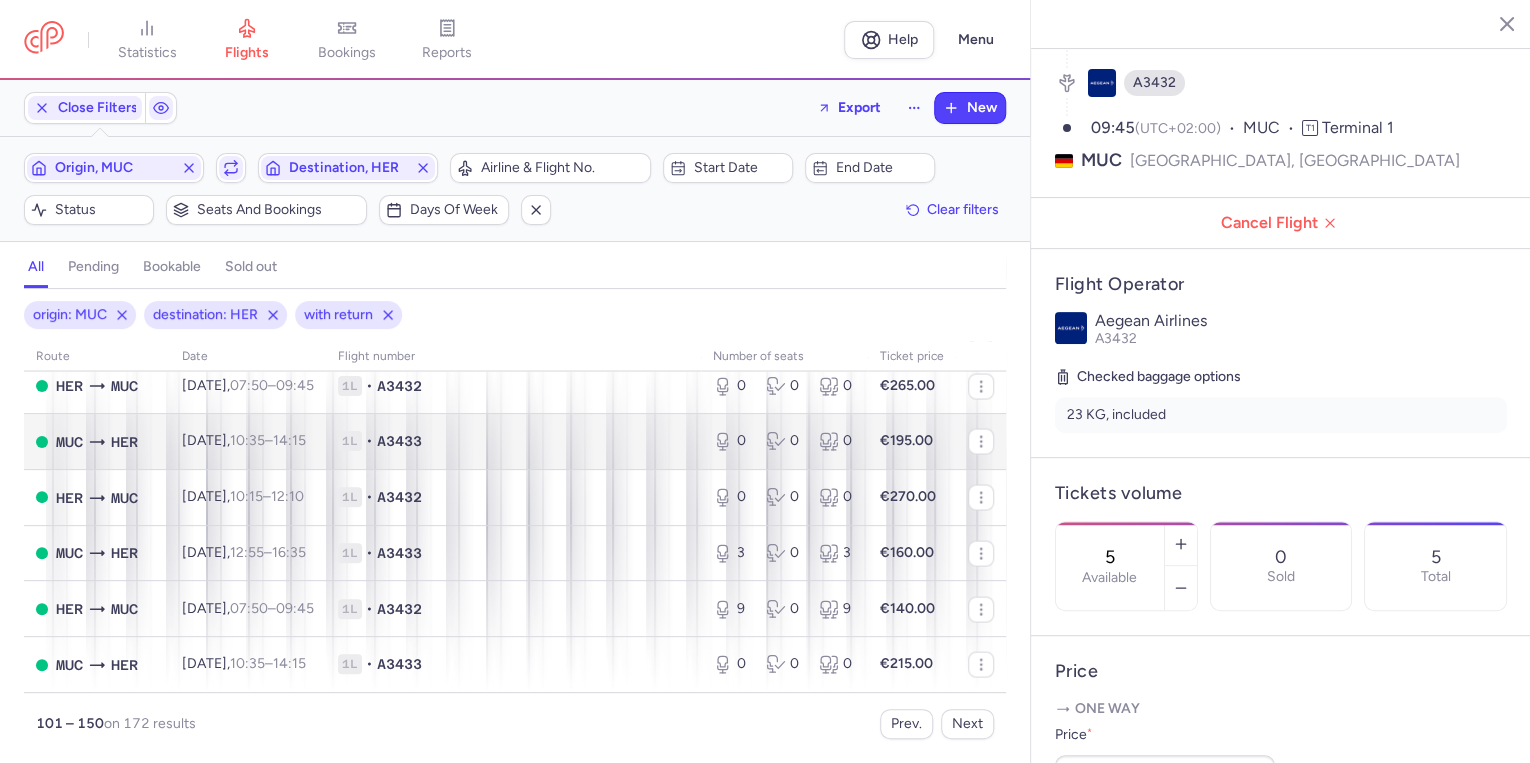 scroll, scrollTop: 2000, scrollLeft: 0, axis: vertical 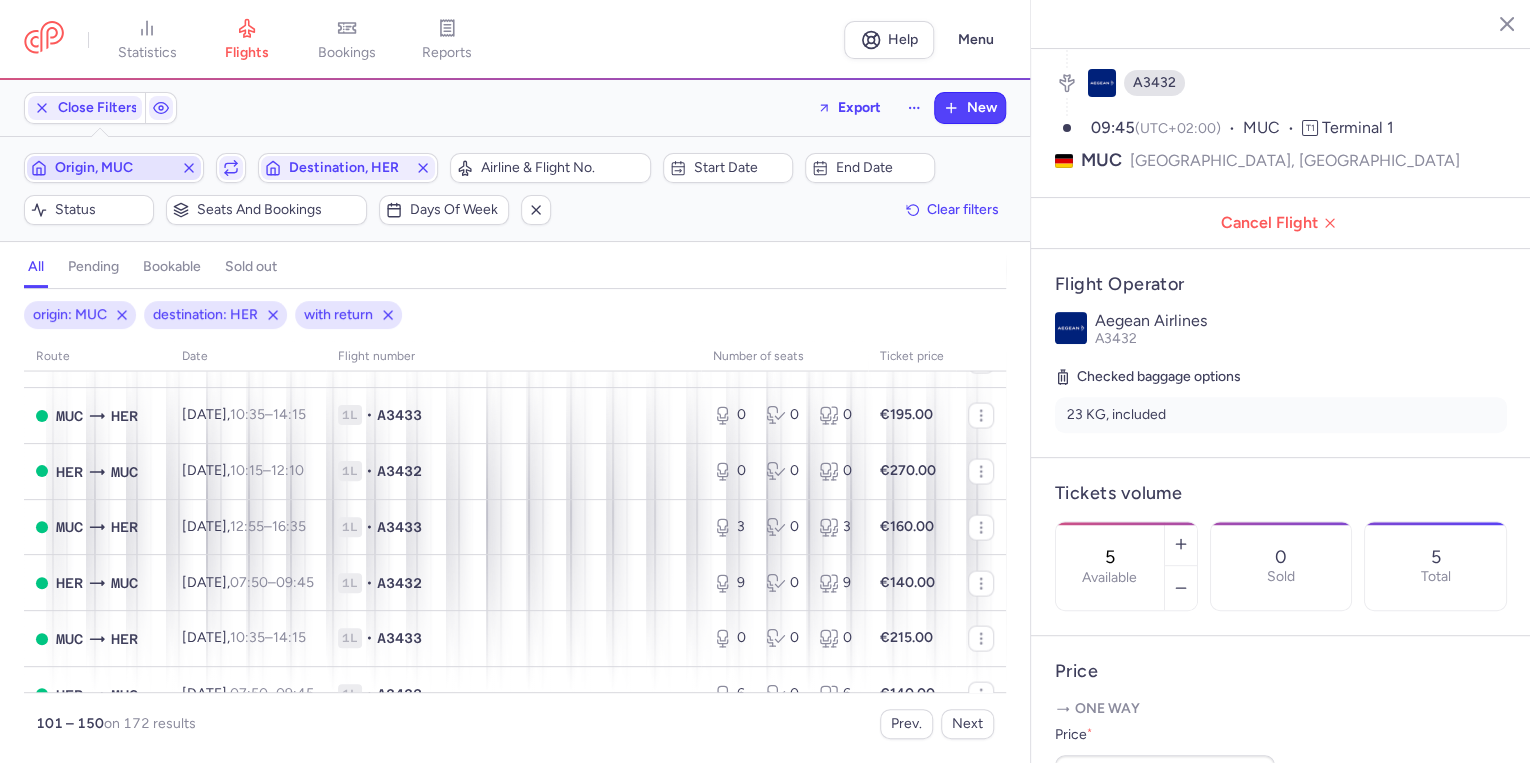 click on "Origin, MUC" at bounding box center [114, 168] 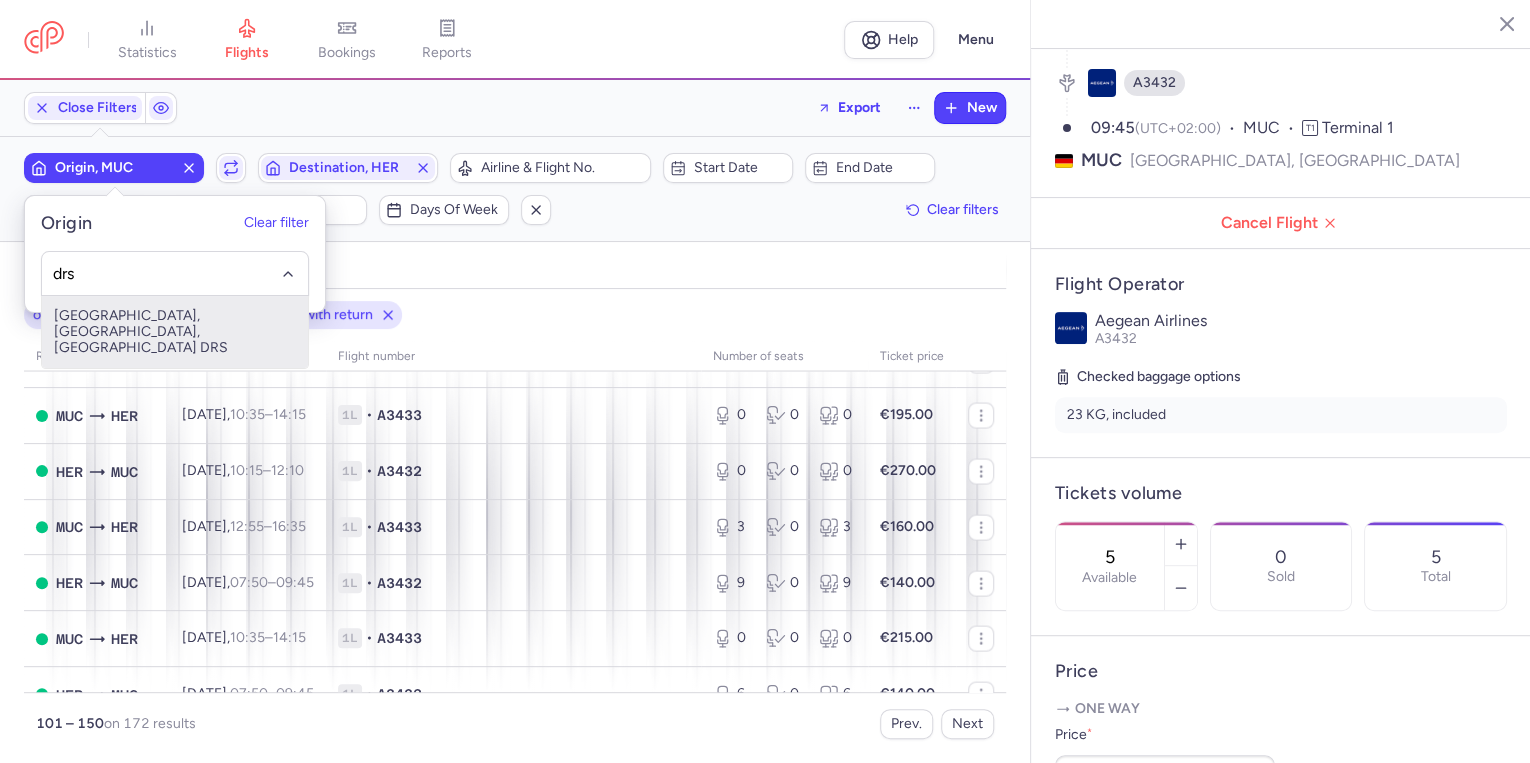 click on "[GEOGRAPHIC_DATA], [GEOGRAPHIC_DATA], [GEOGRAPHIC_DATA] DRS" at bounding box center (175, 332) 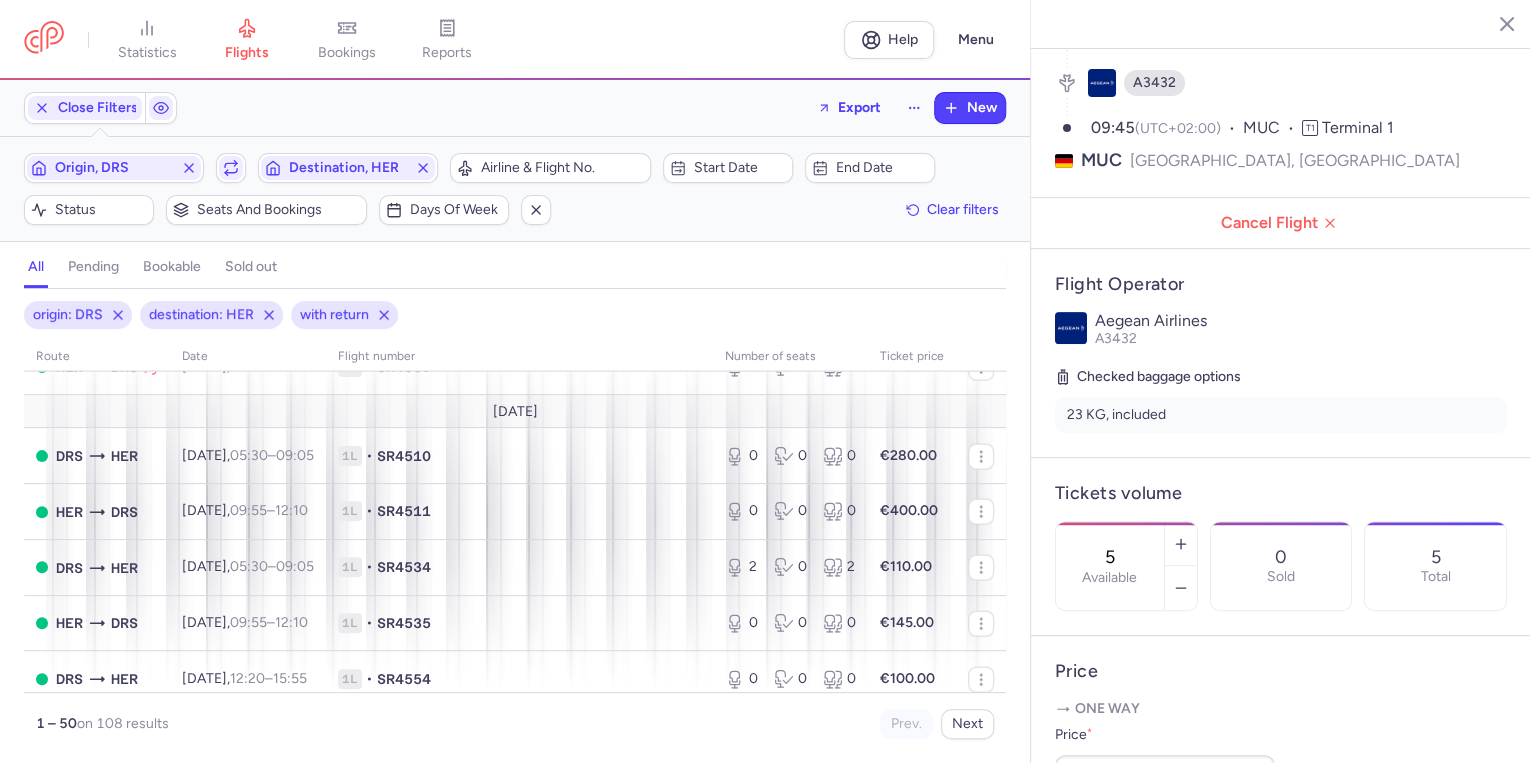 scroll, scrollTop: 2240, scrollLeft: 0, axis: vertical 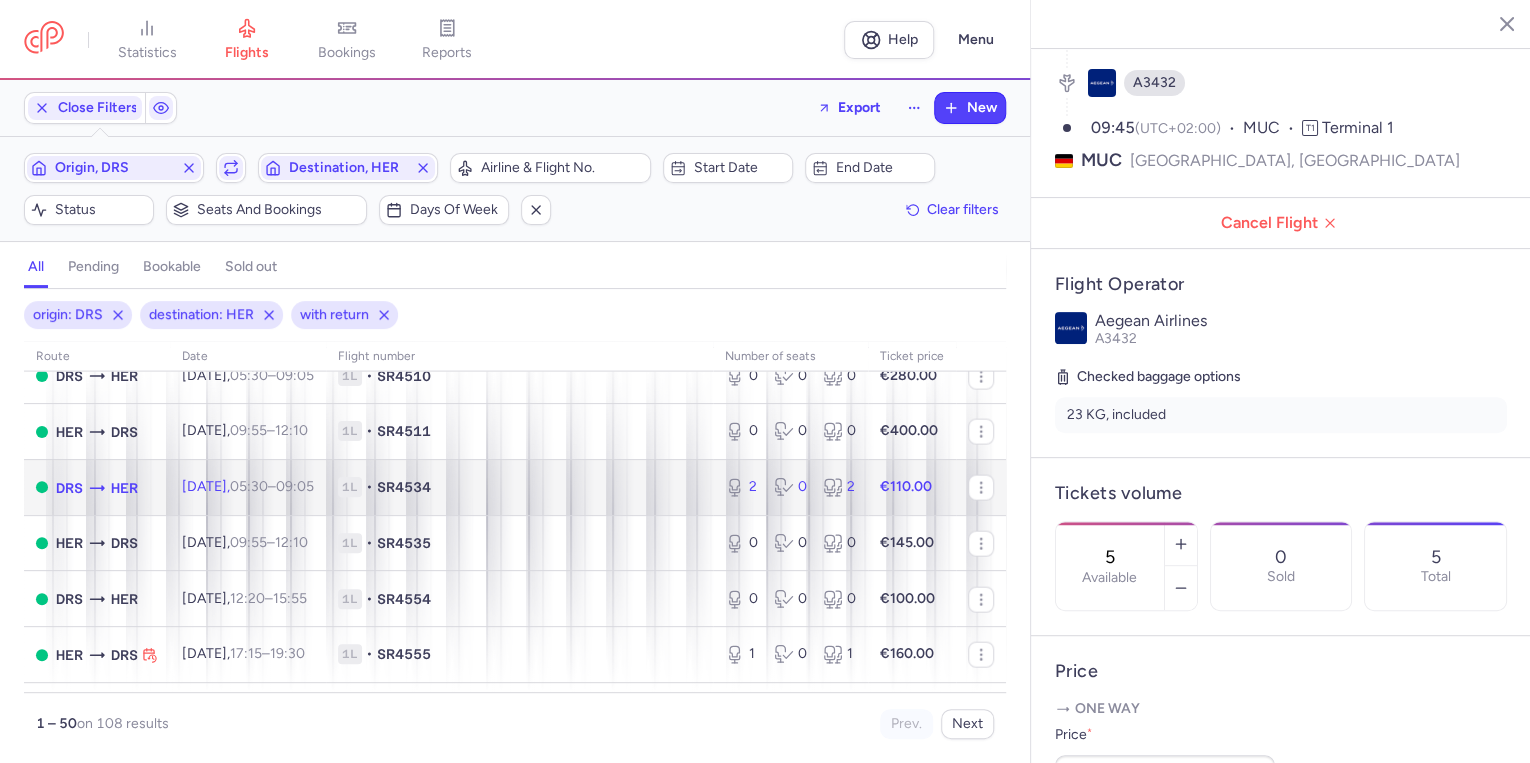 drag, startPoint x: 432, startPoint y: 527, endPoint x: 494, endPoint y: 535, distance: 62.514 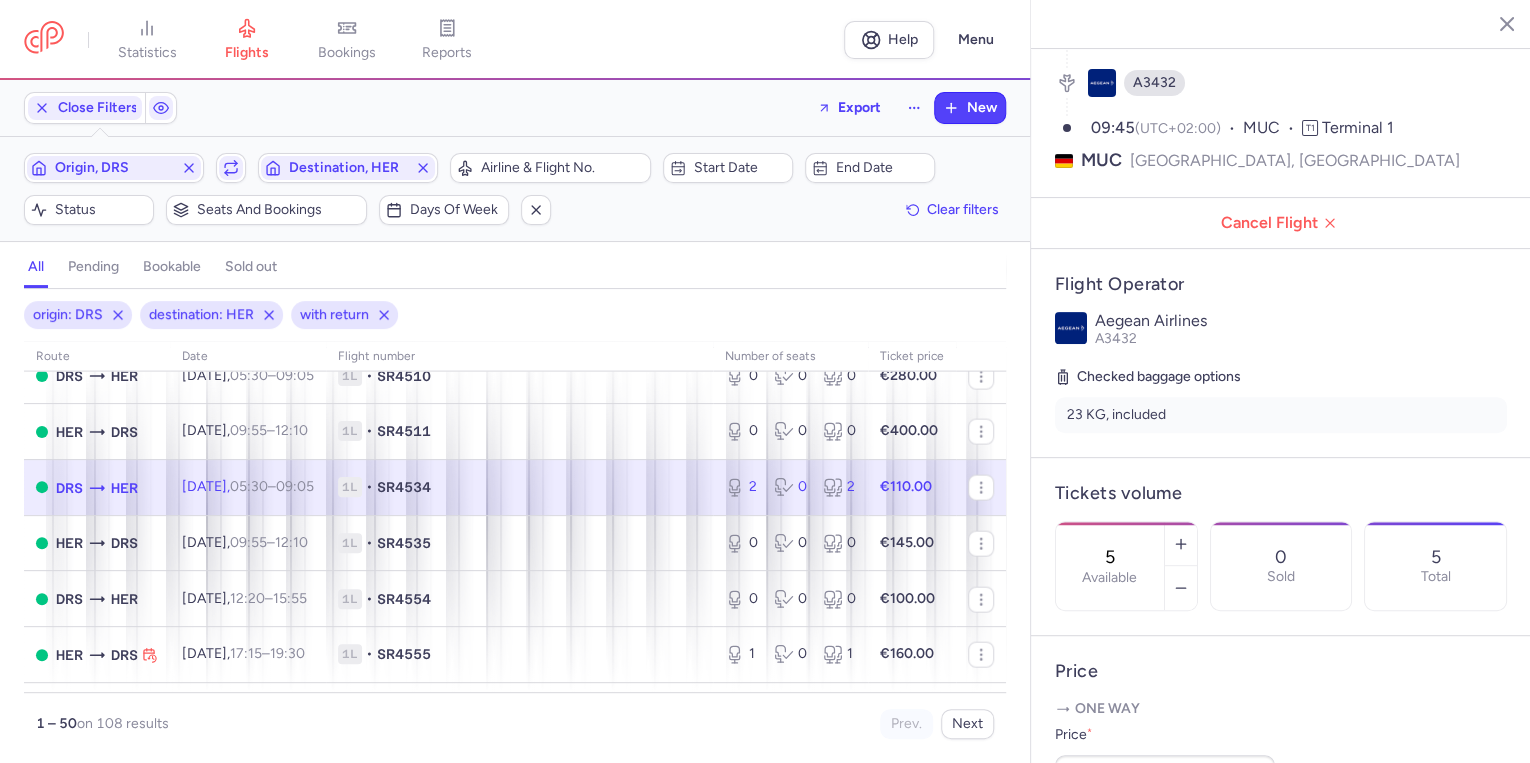 type on "2" 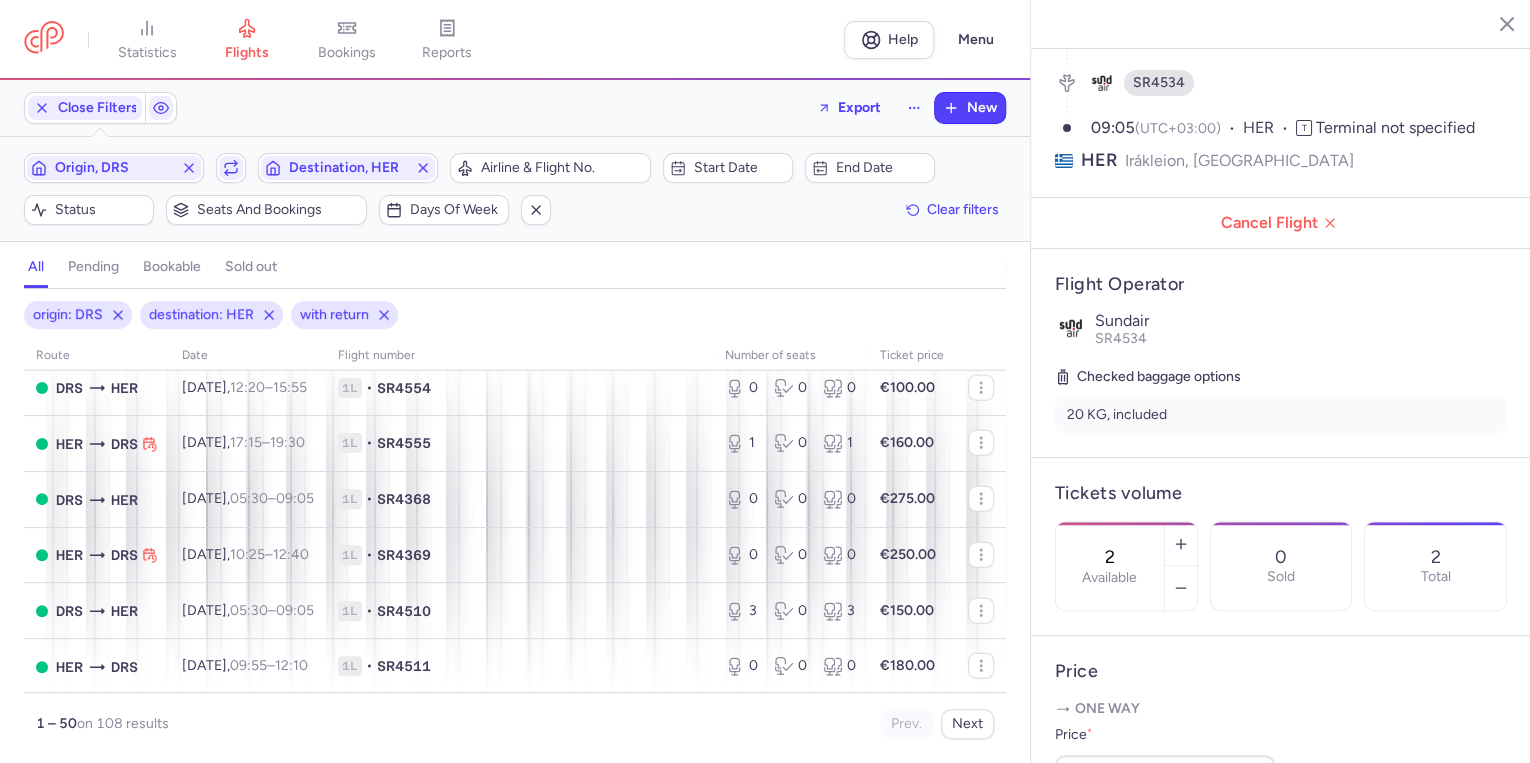 scroll, scrollTop: 2480, scrollLeft: 0, axis: vertical 